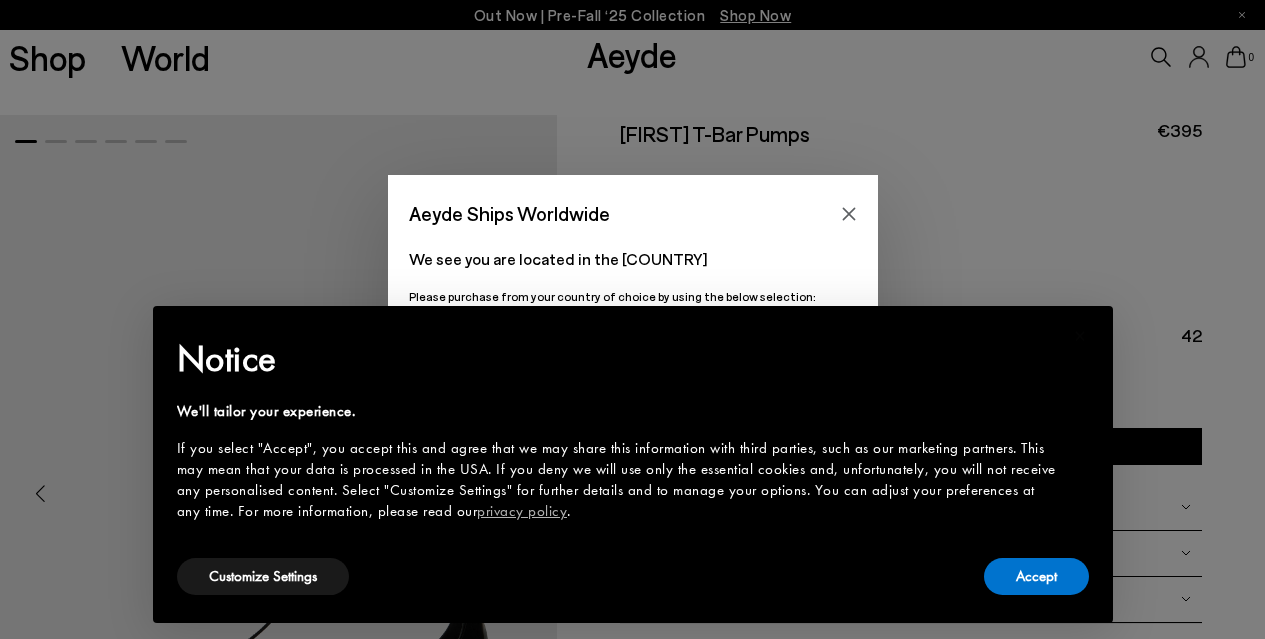 click 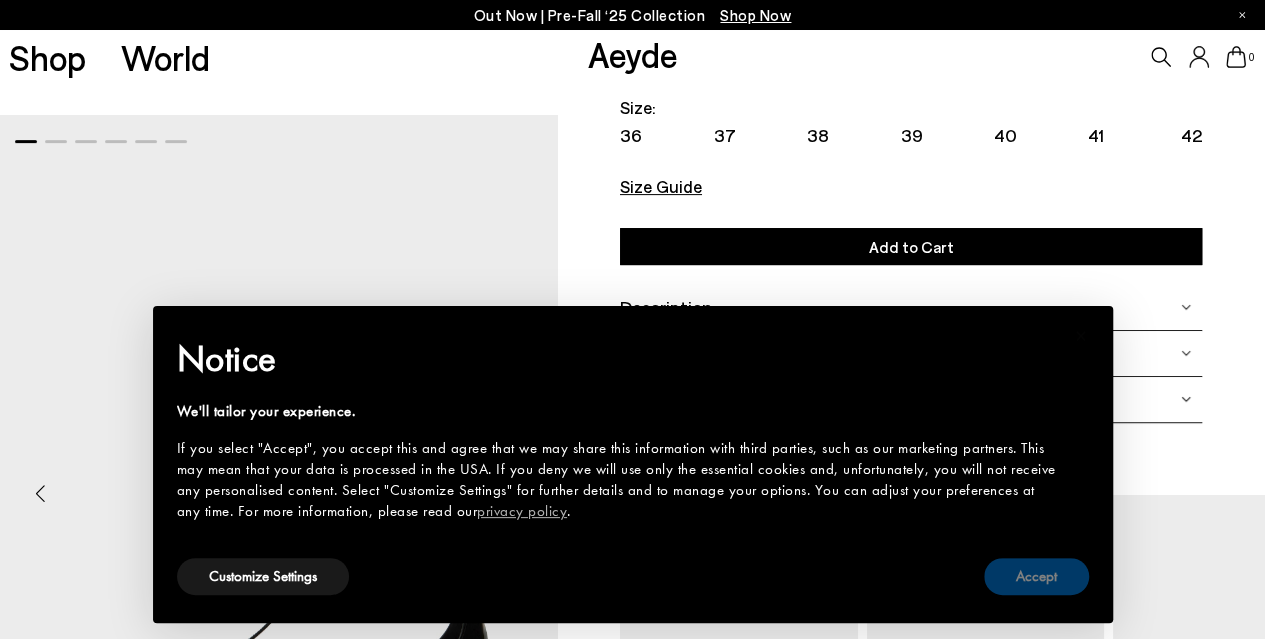 drag, startPoint x: 1011, startPoint y: 545, endPoint x: 1030, endPoint y: 562, distance: 25.495098 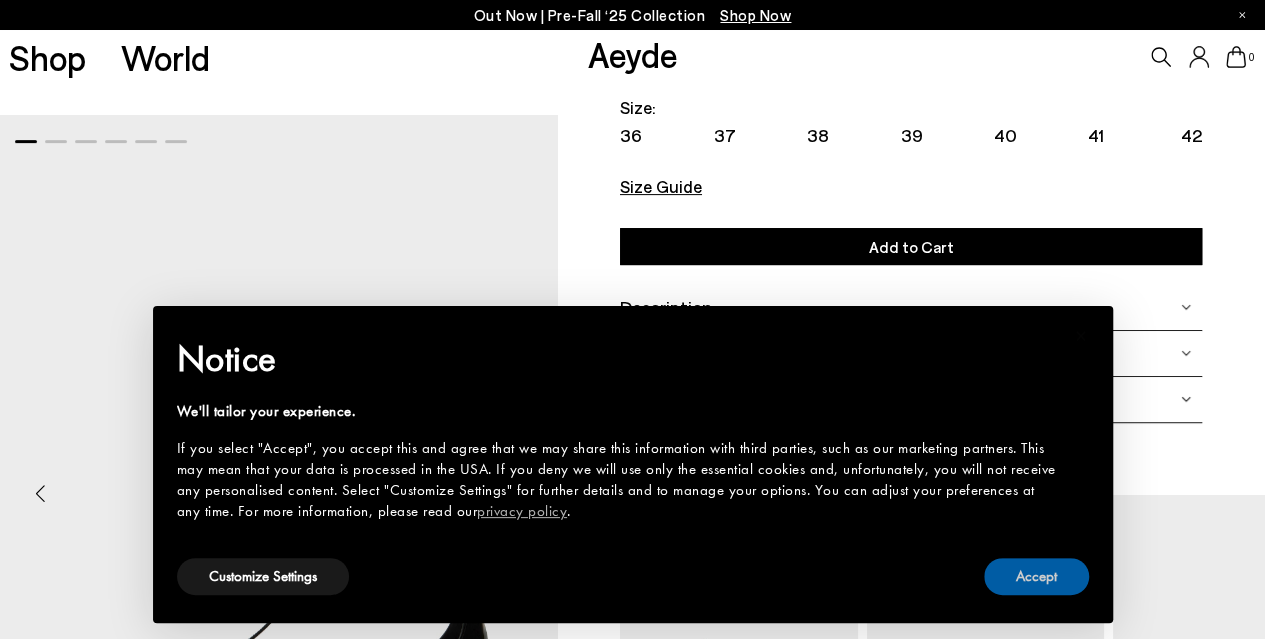 drag, startPoint x: 1031, startPoint y: 563, endPoint x: 848, endPoint y: 537, distance: 184.83777 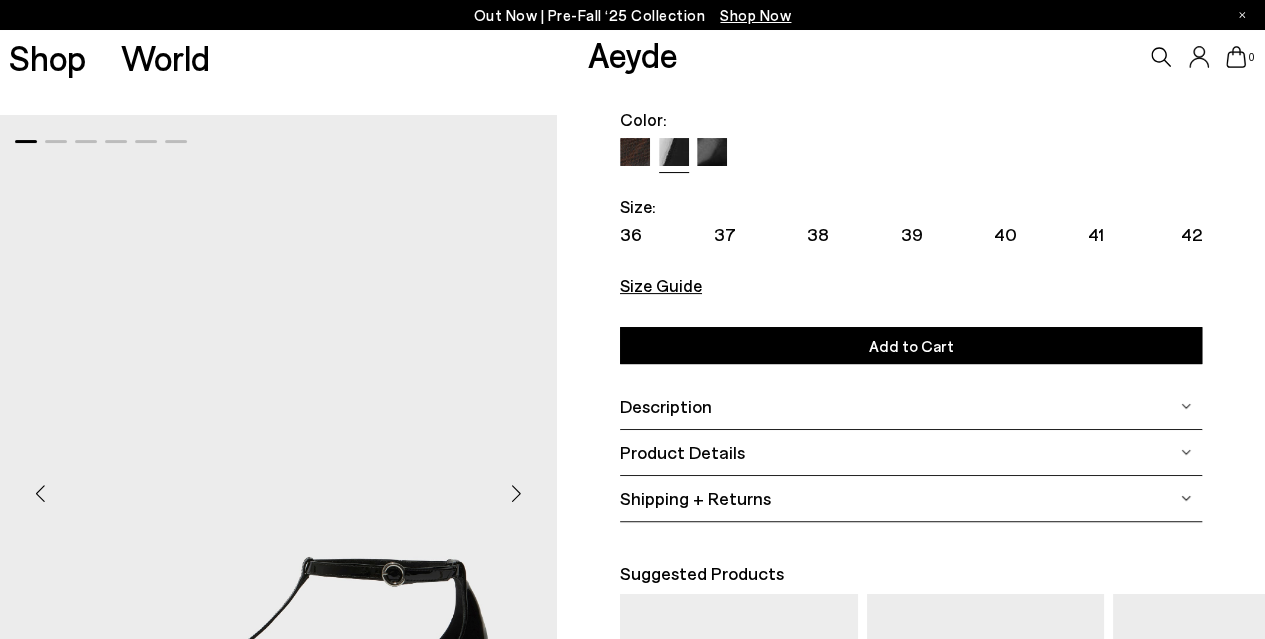 scroll, scrollTop: 100, scrollLeft: 0, axis: vertical 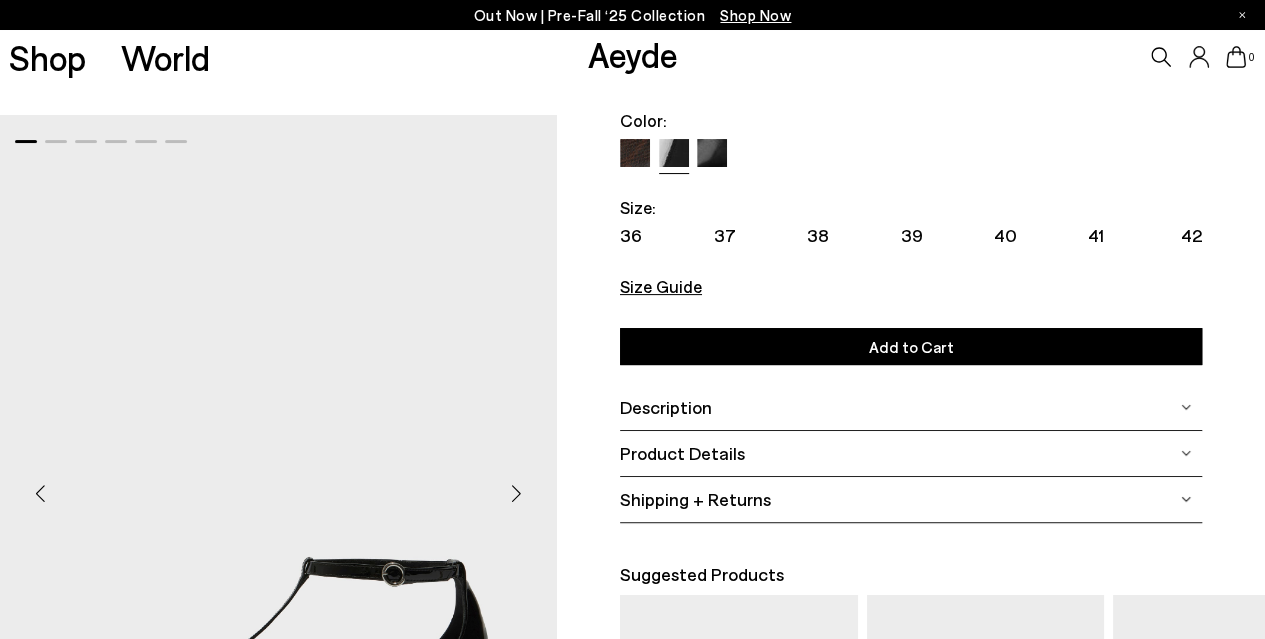 click on "Description" at bounding box center (666, 407) 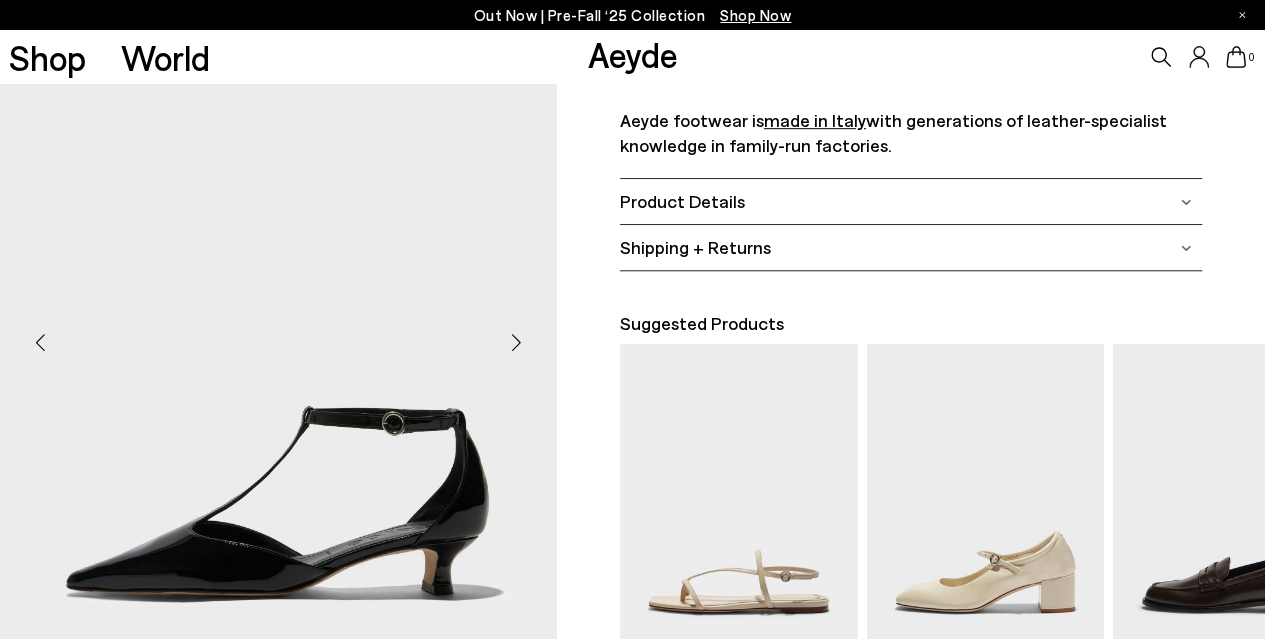scroll, scrollTop: 500, scrollLeft: 0, axis: vertical 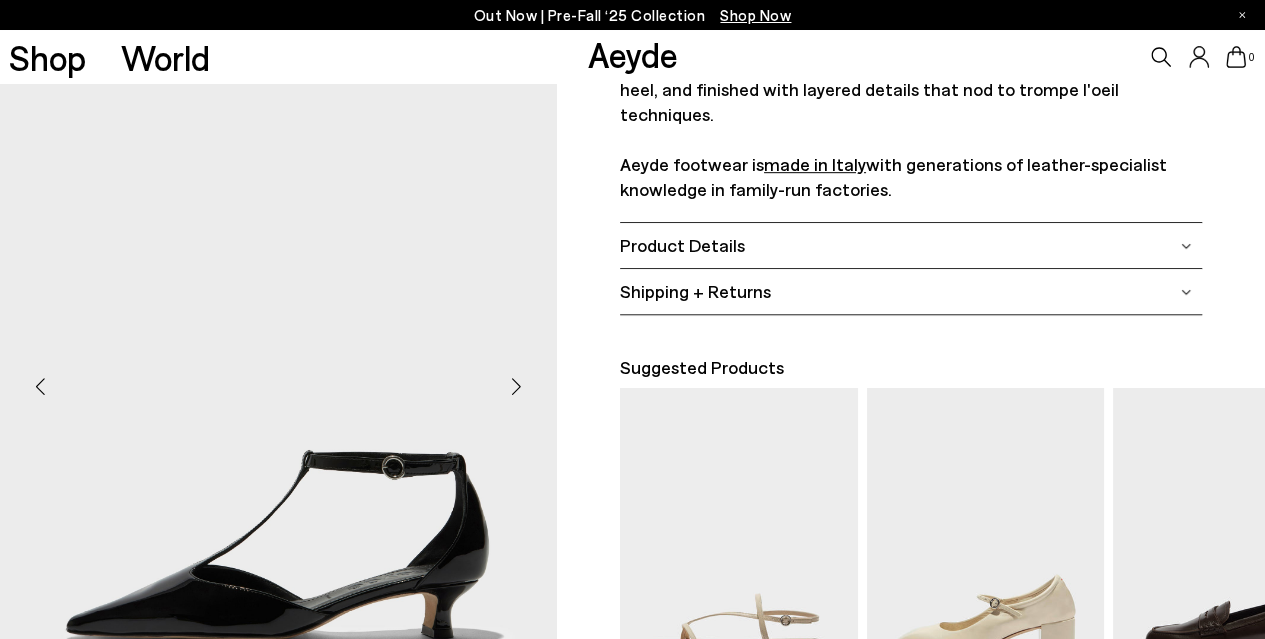 click at bounding box center [517, 387] 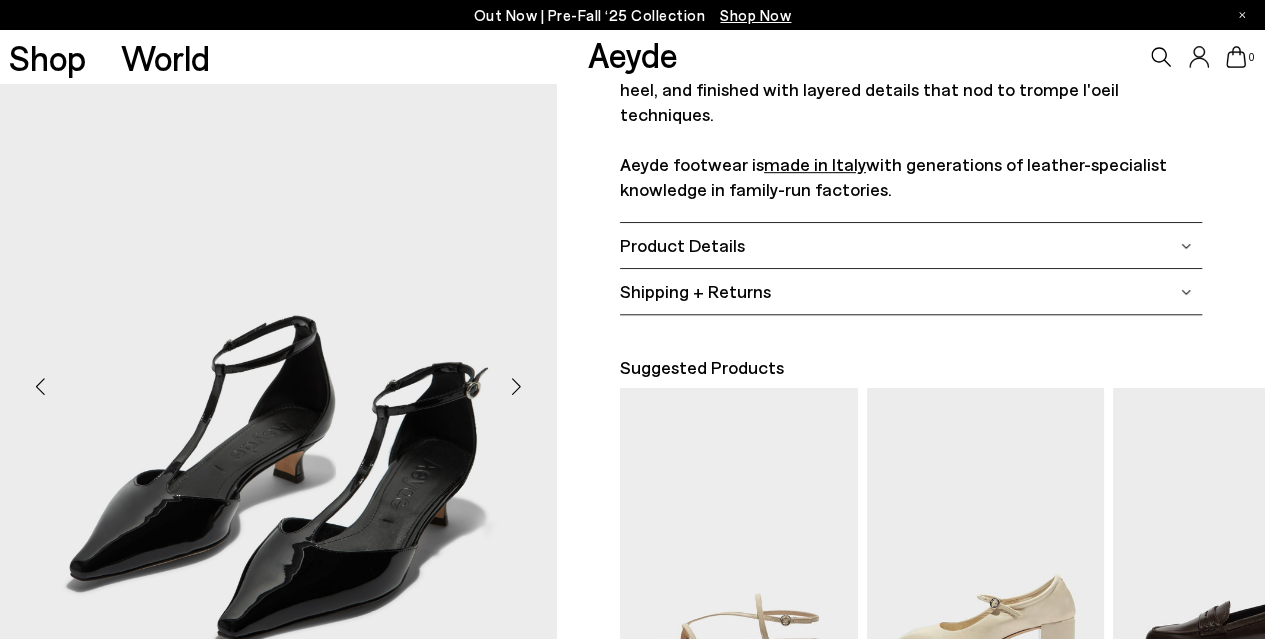 click at bounding box center [517, 387] 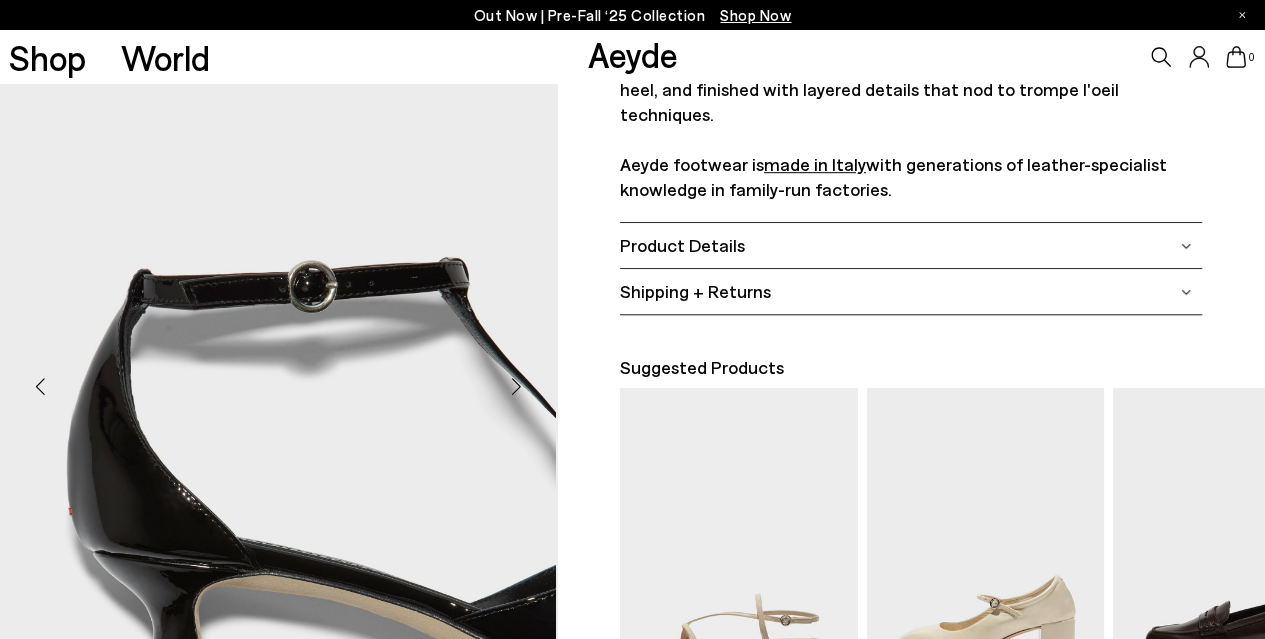 click at bounding box center (517, 387) 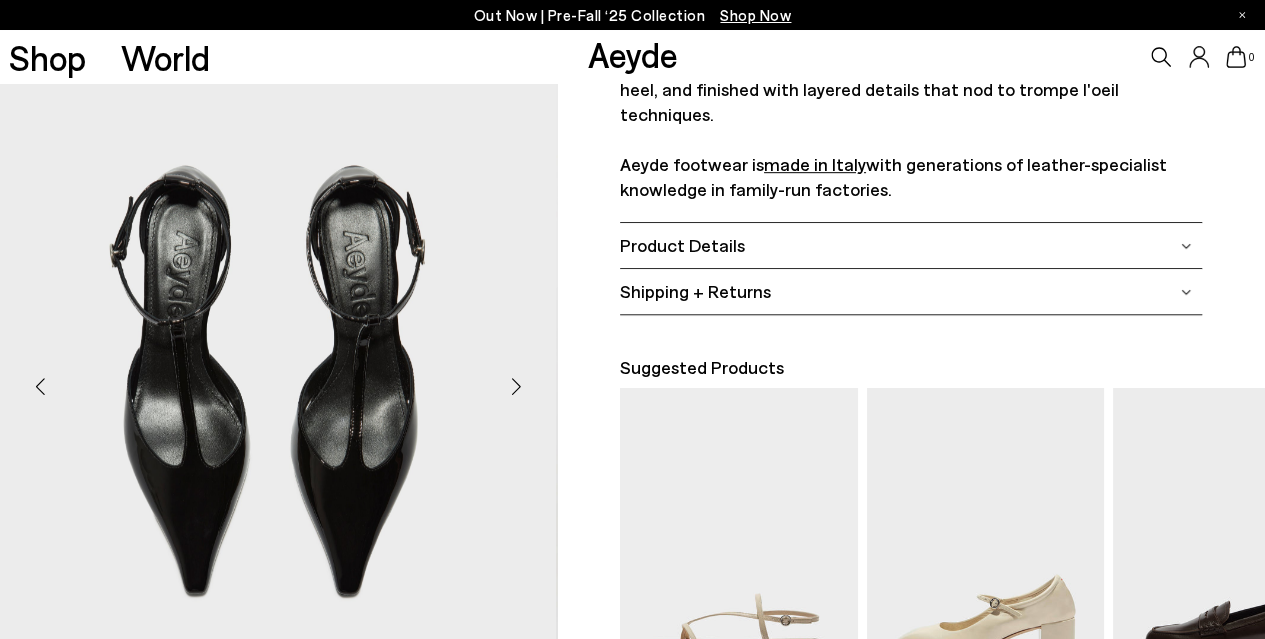 click at bounding box center (517, 387) 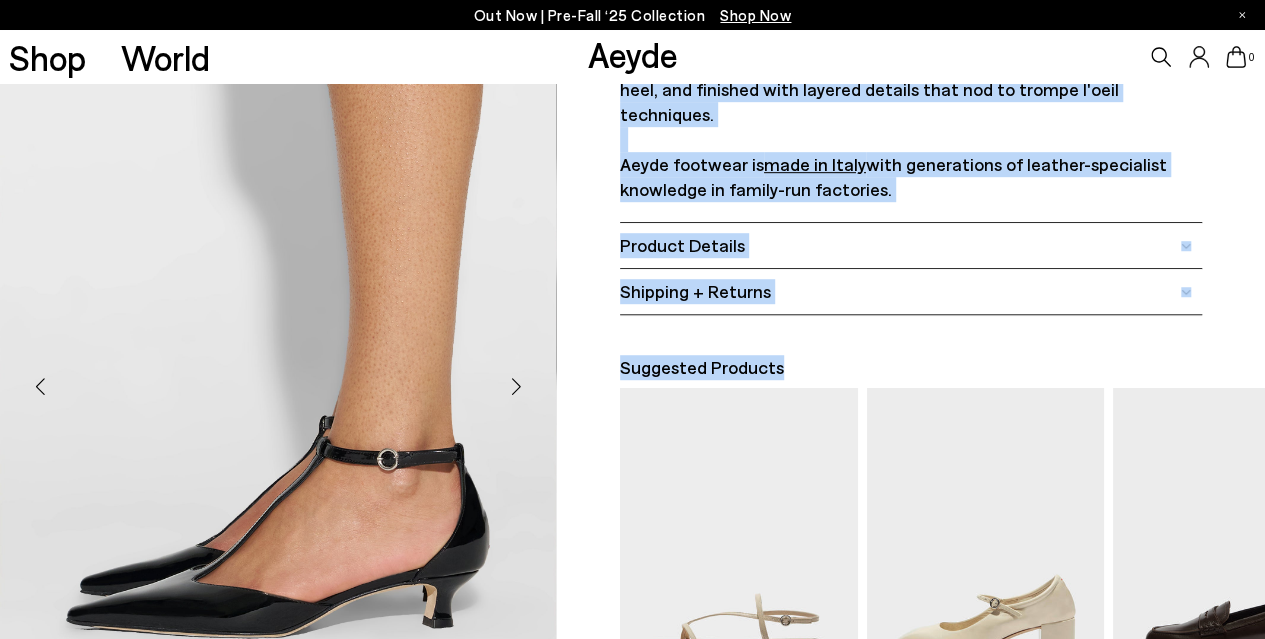 drag, startPoint x: 520, startPoint y: 387, endPoint x: 618, endPoint y: 447, distance: 114.90866 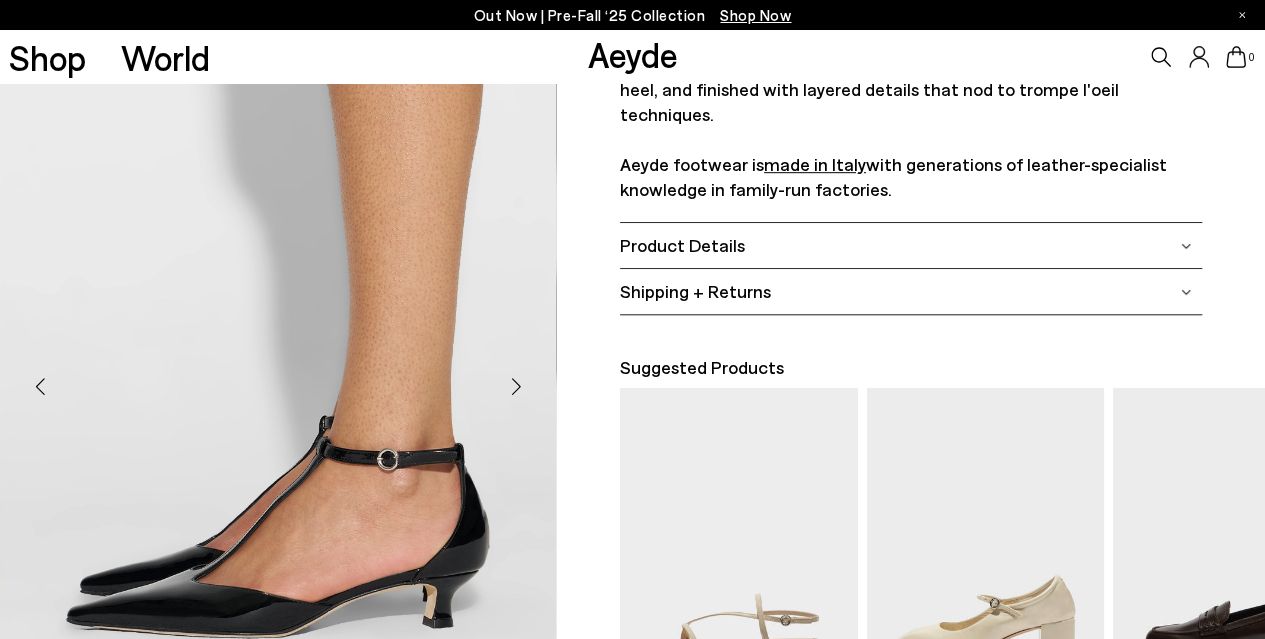 click at bounding box center [278, 379] 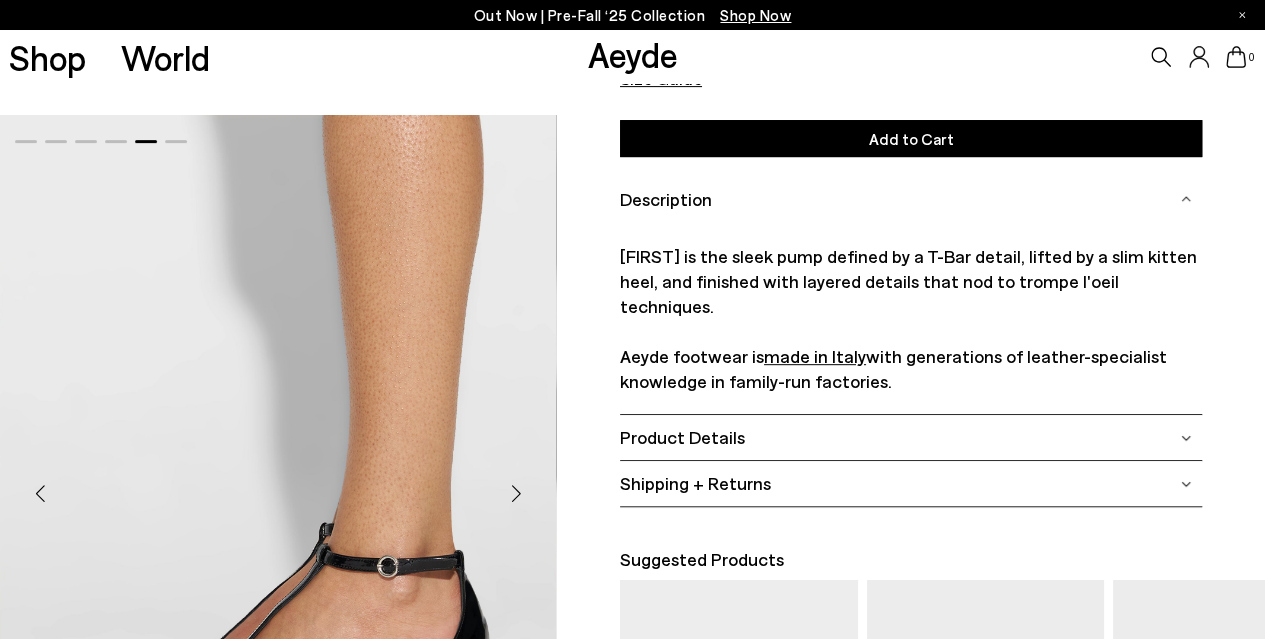 scroll, scrollTop: 200, scrollLeft: 0, axis: vertical 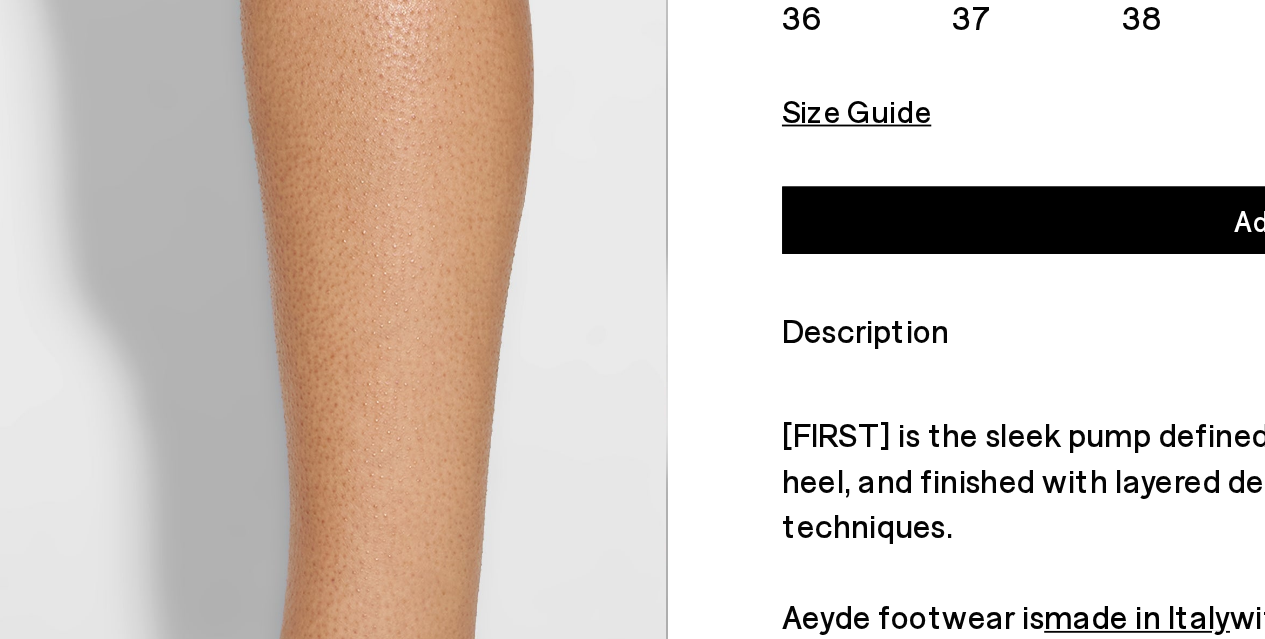 click at bounding box center [278, 485] 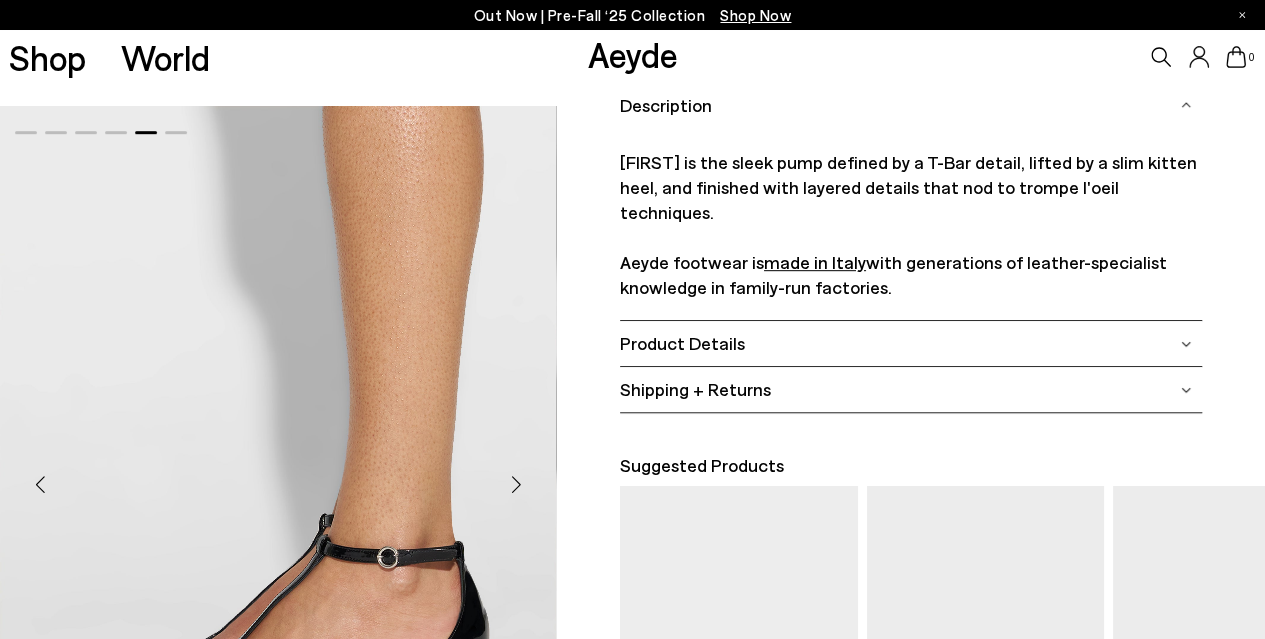 scroll, scrollTop: 600, scrollLeft: 0, axis: vertical 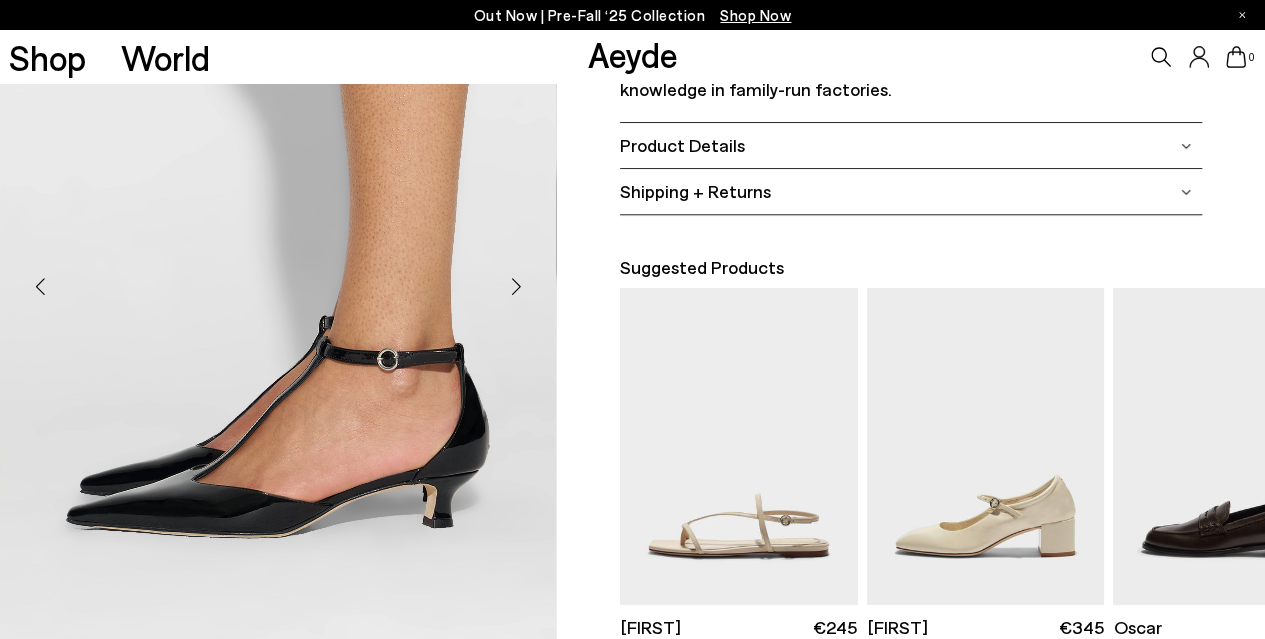 click on "Product Details" at bounding box center [682, 145] 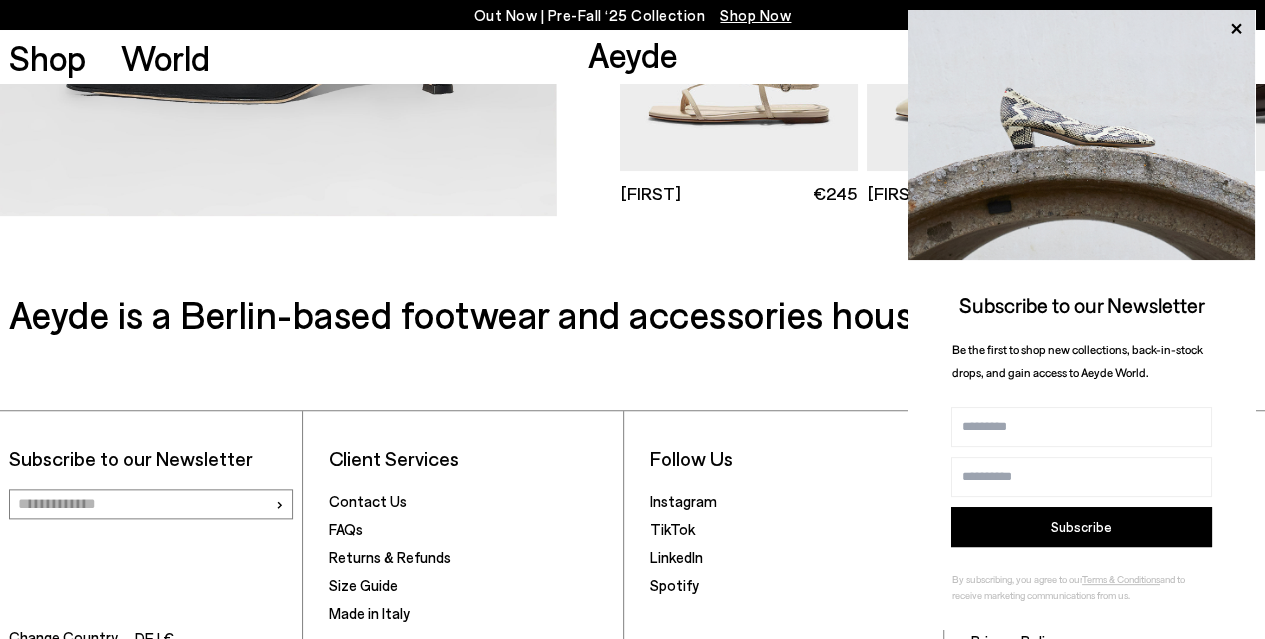 scroll, scrollTop: 1006, scrollLeft: 0, axis: vertical 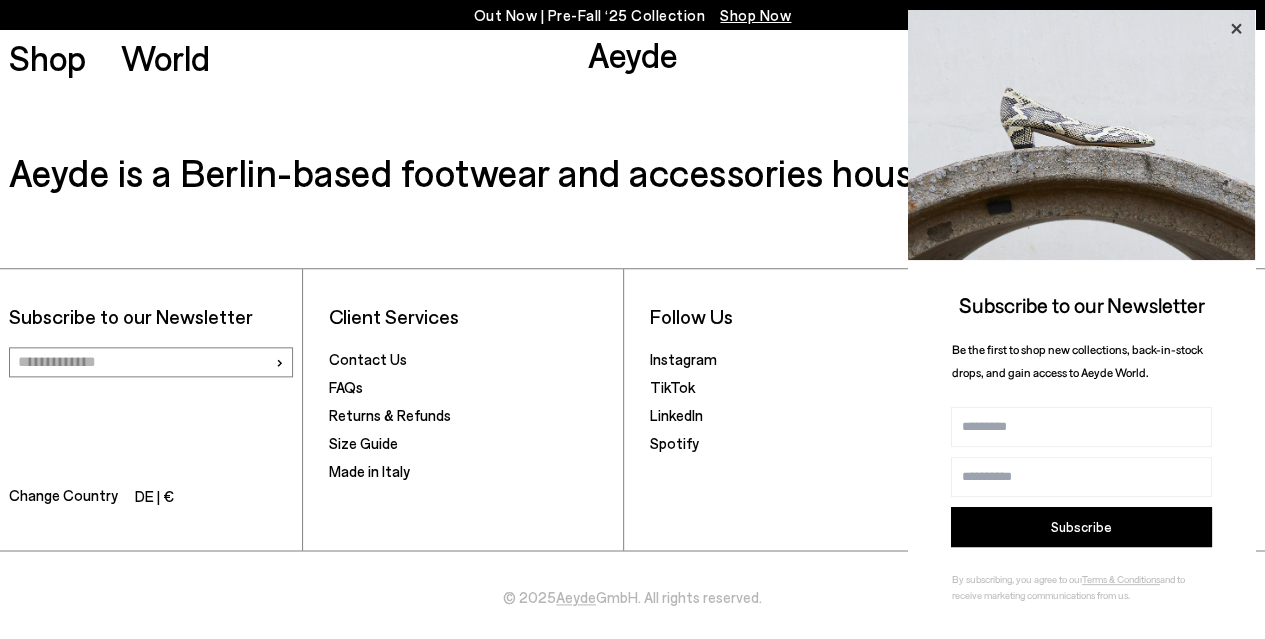 click 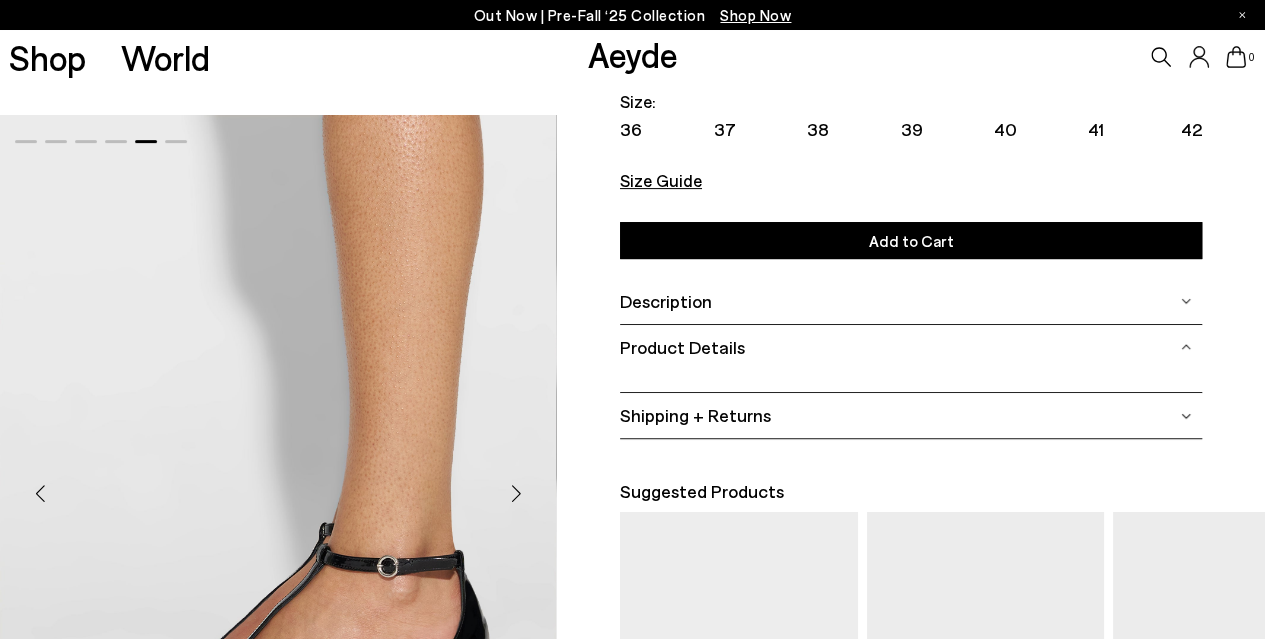 scroll, scrollTop: 0, scrollLeft: 0, axis: both 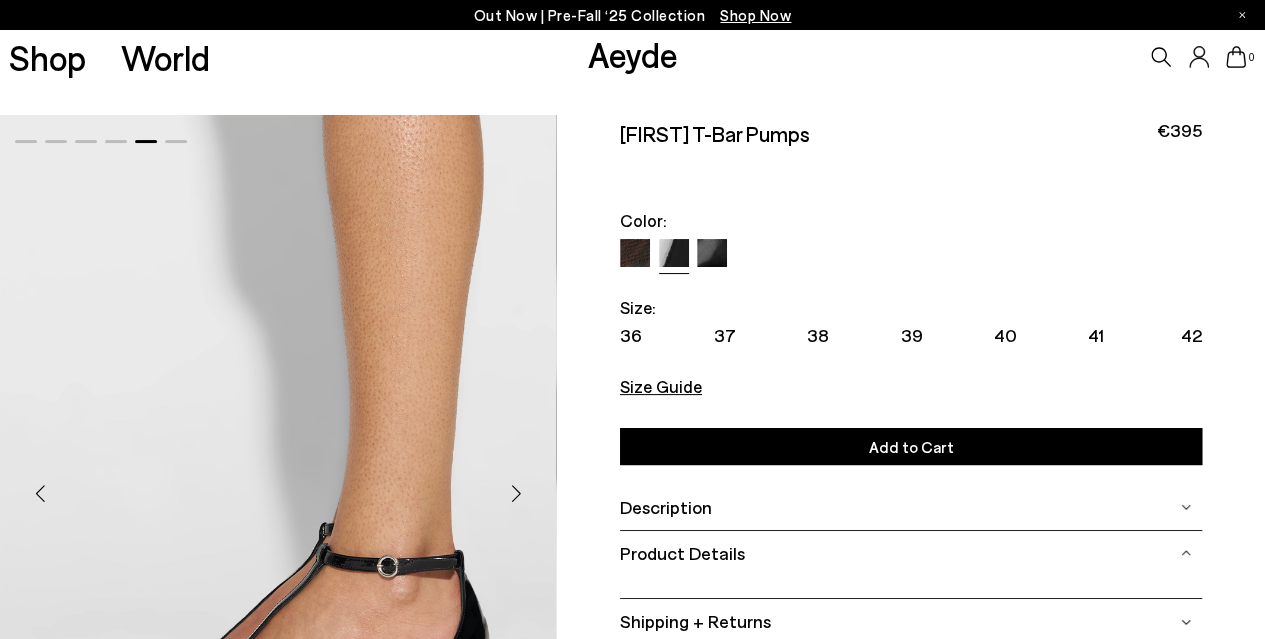 click at bounding box center (517, 494) 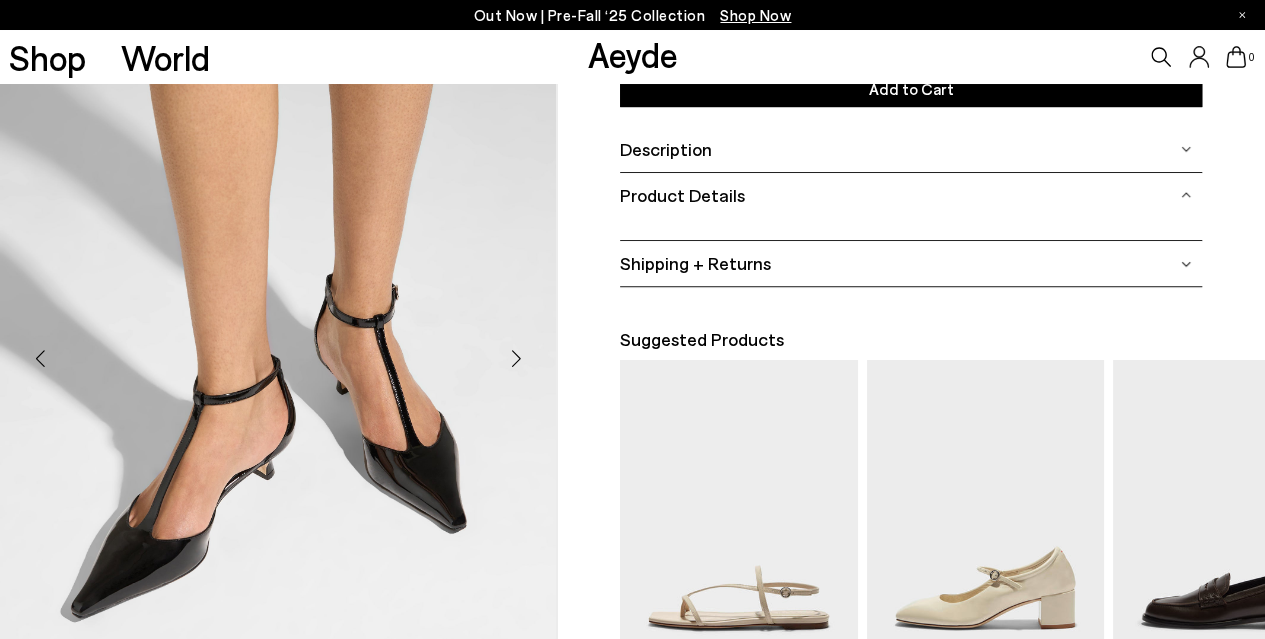 scroll, scrollTop: 400, scrollLeft: 0, axis: vertical 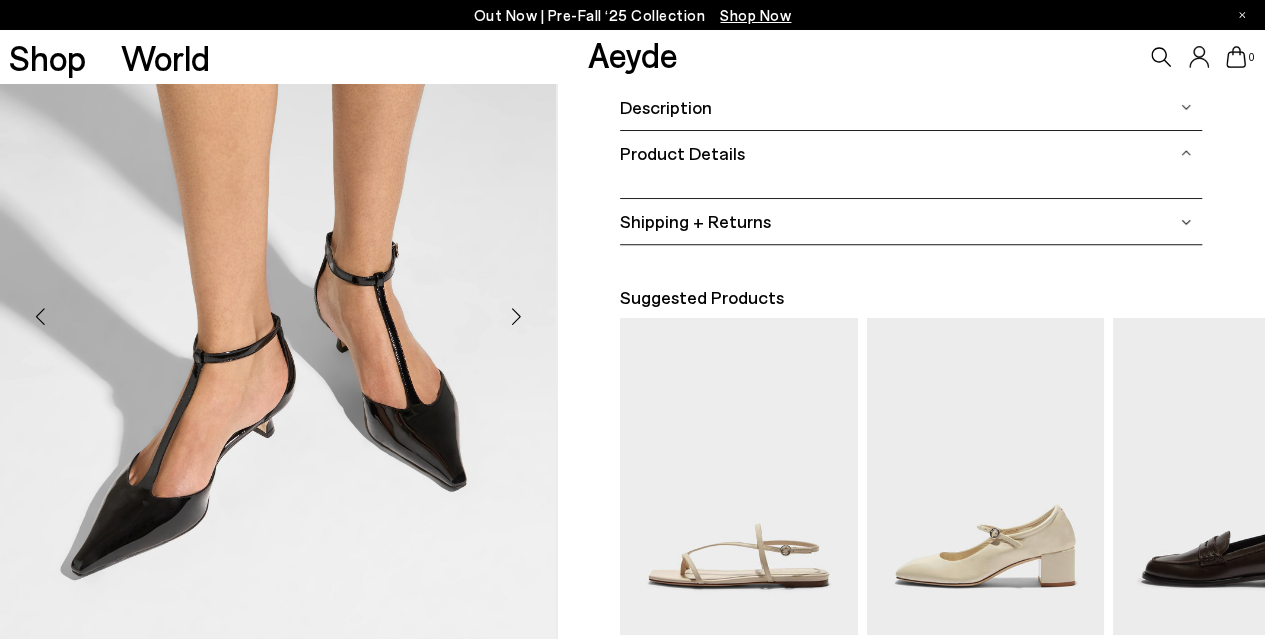 click on "Product Details" at bounding box center [682, 153] 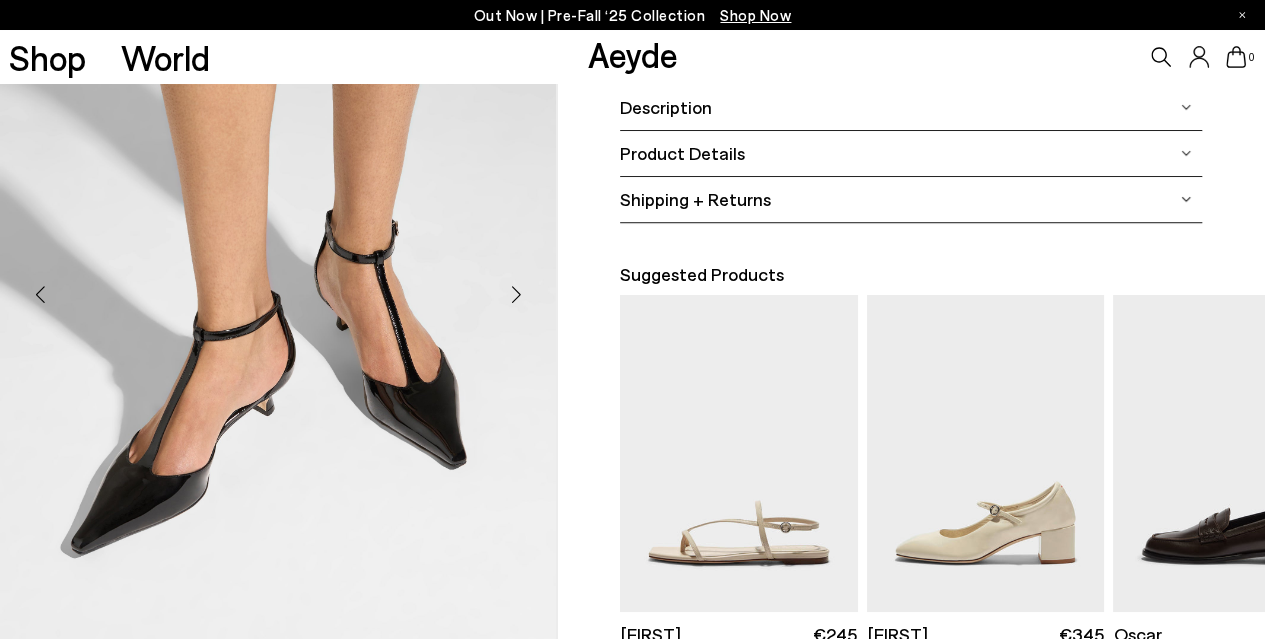 click on "Product Details" at bounding box center (682, 153) 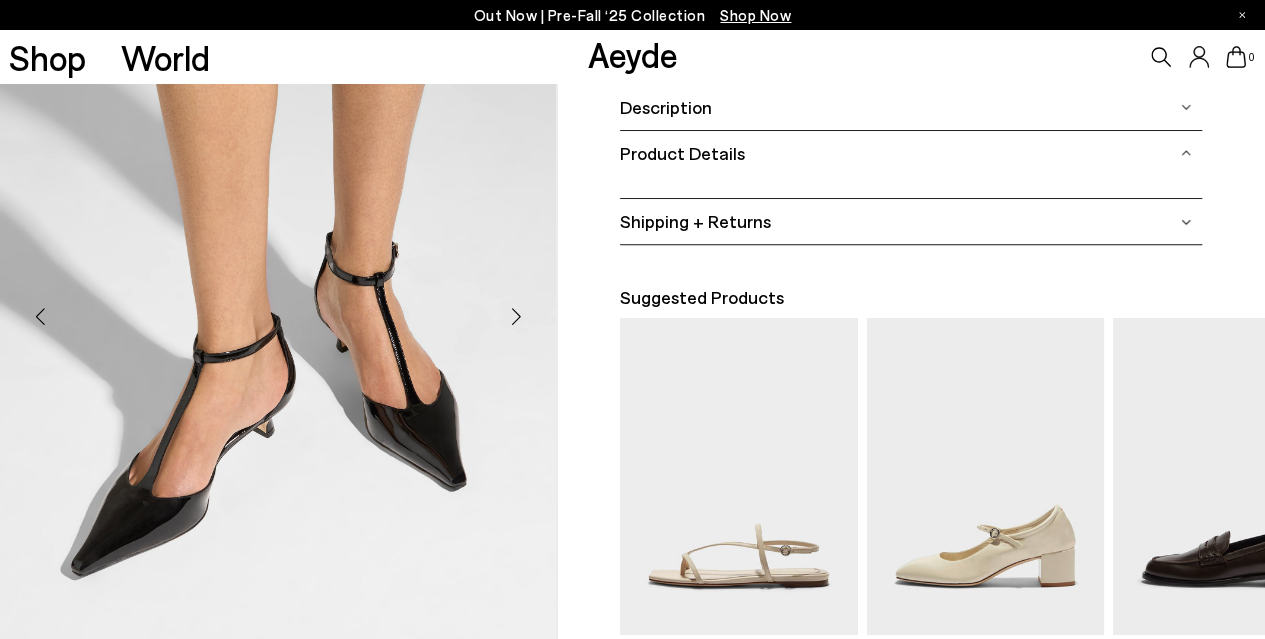 click on "Description" at bounding box center [911, 107] 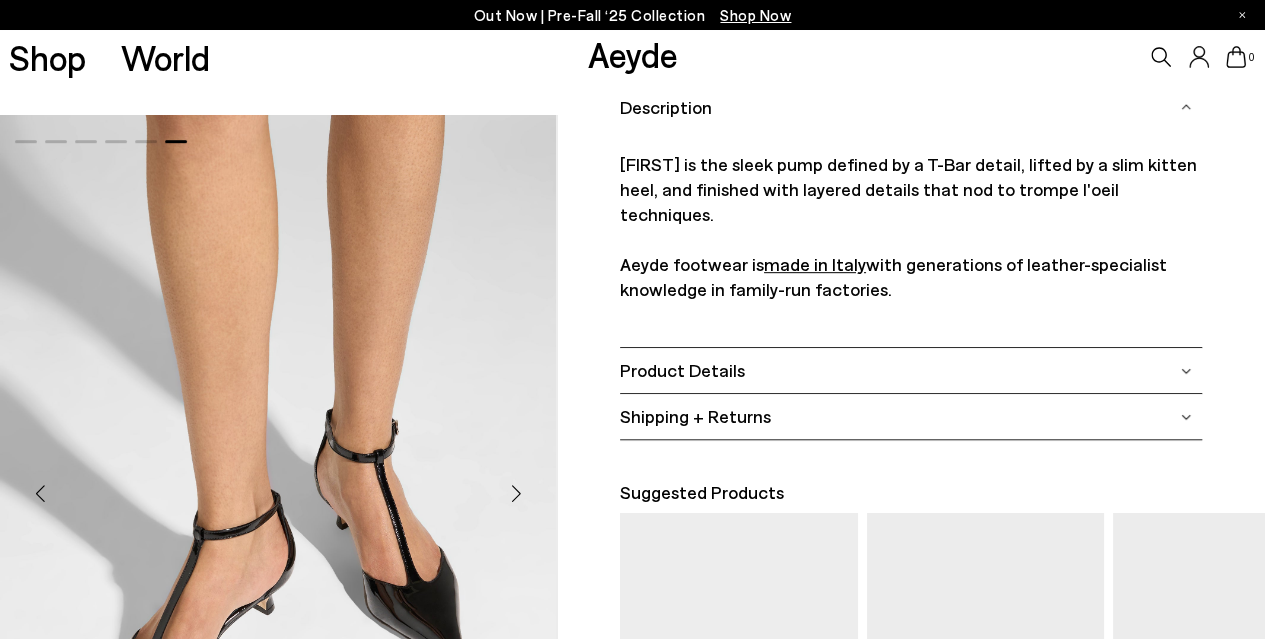 click on "Shipping + Returns" at bounding box center (695, 416) 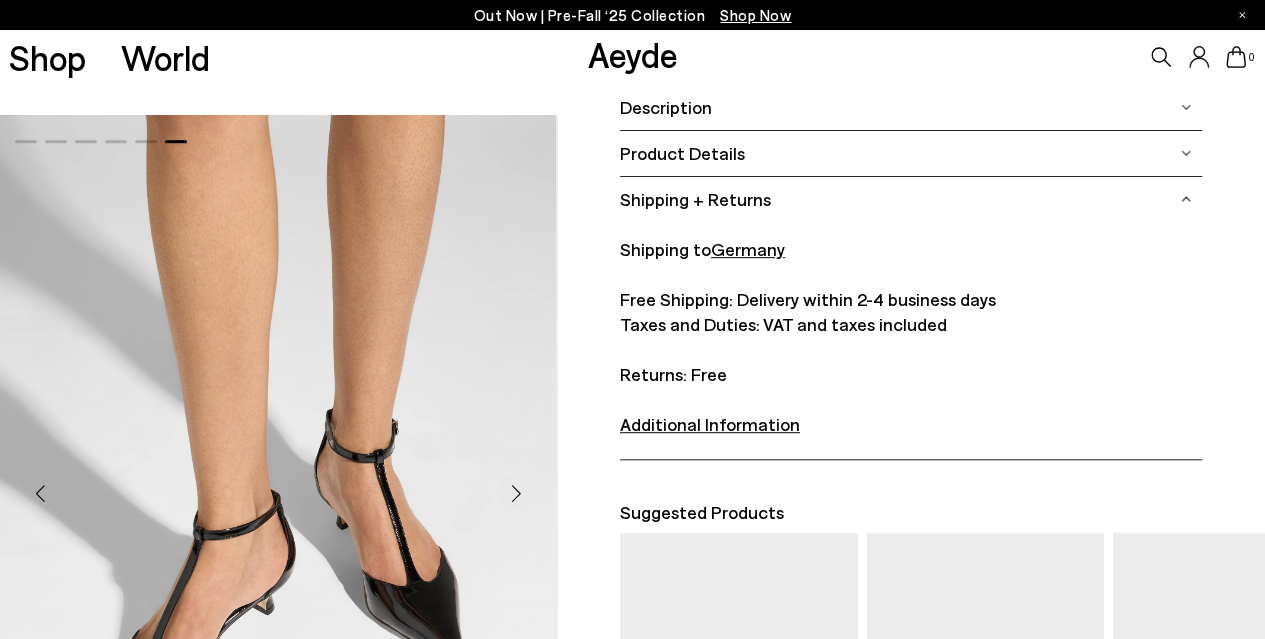 click on "Description" at bounding box center (911, 107) 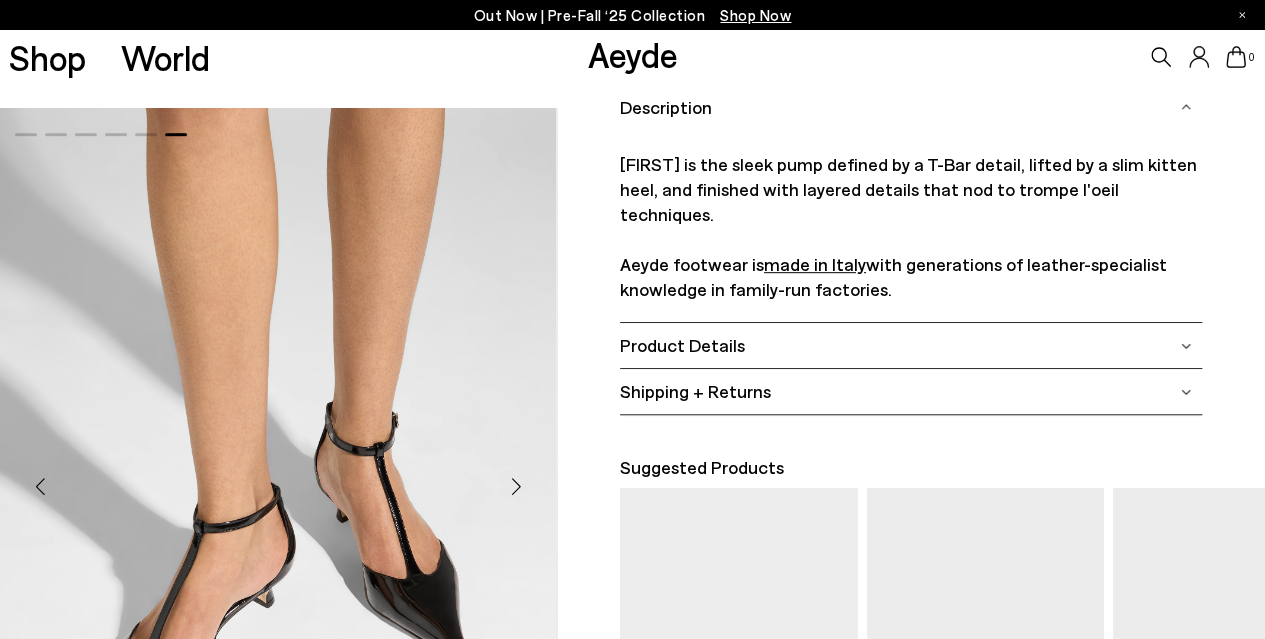 click on "Product Details" at bounding box center [911, 345] 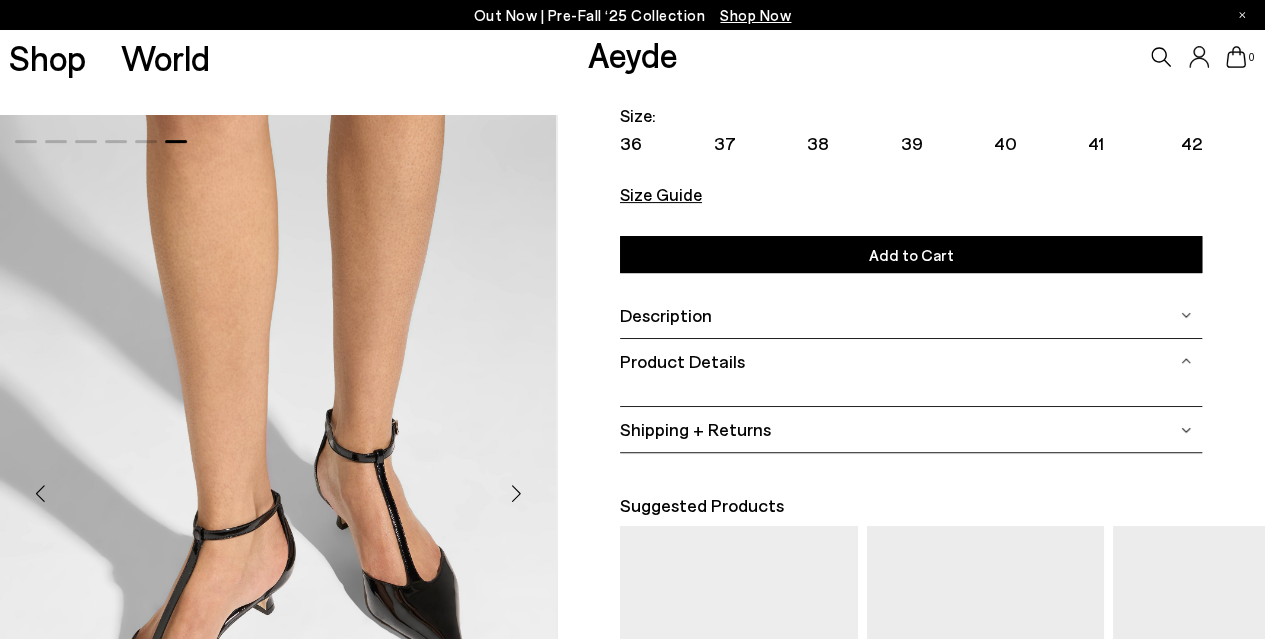 scroll, scrollTop: 0, scrollLeft: 0, axis: both 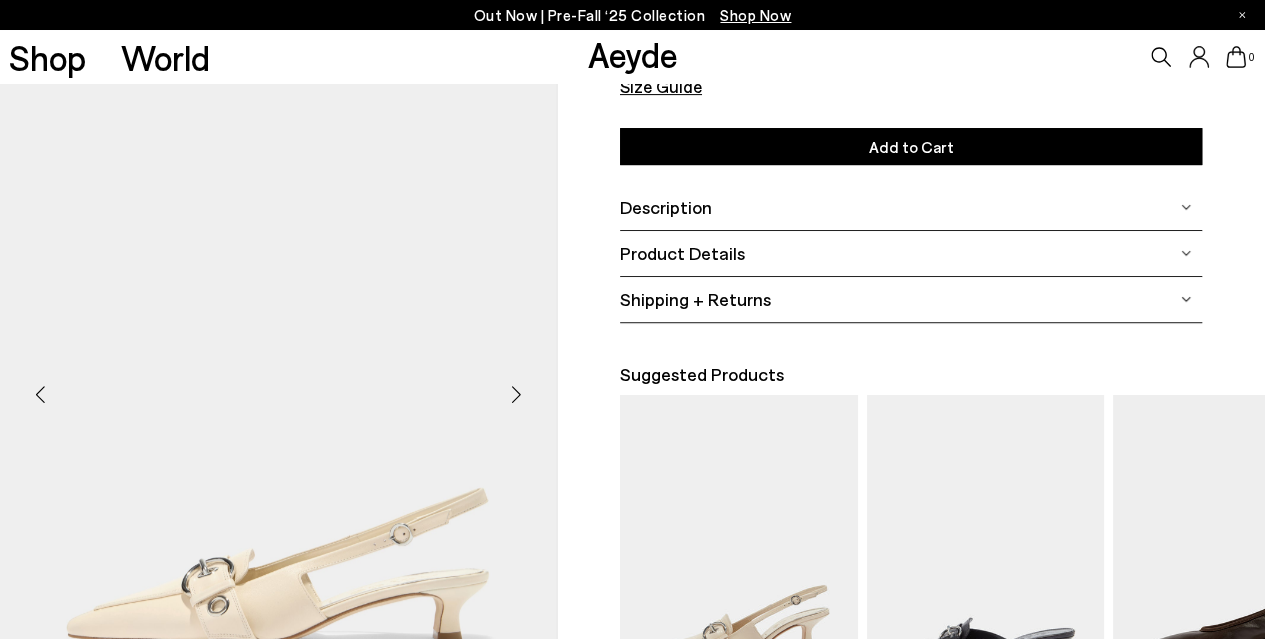 click on "Description" at bounding box center [911, 207] 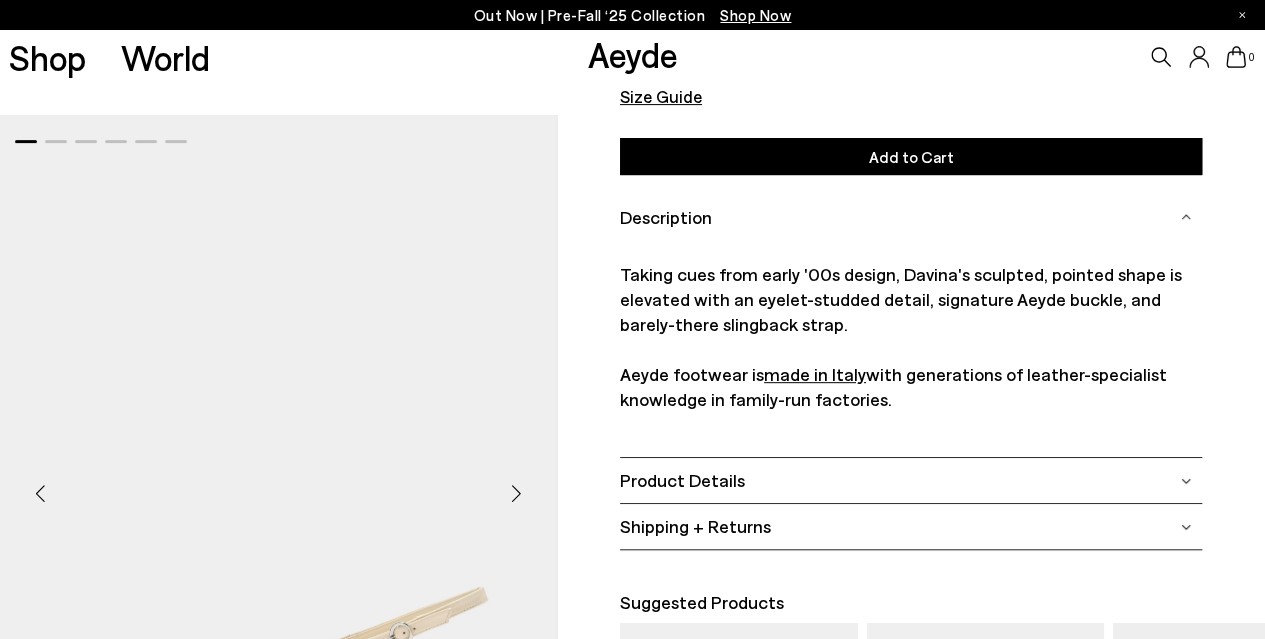 scroll, scrollTop: 600, scrollLeft: 0, axis: vertical 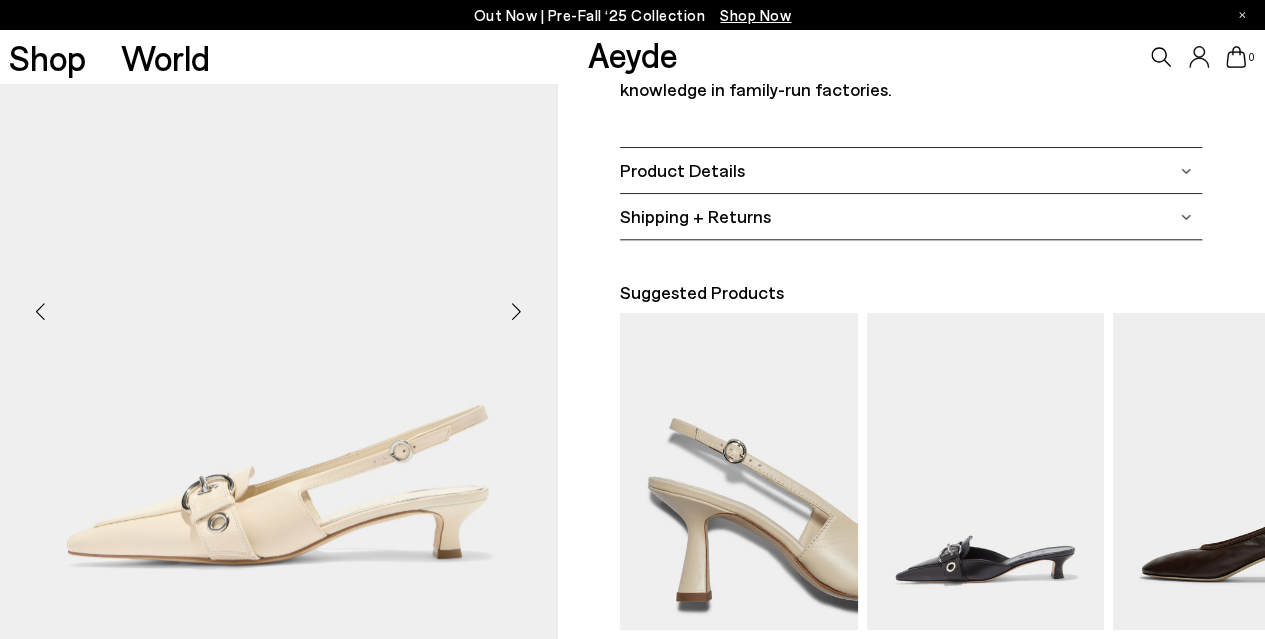 drag, startPoint x: 758, startPoint y: 165, endPoint x: 742, endPoint y: 197, distance: 35.77709 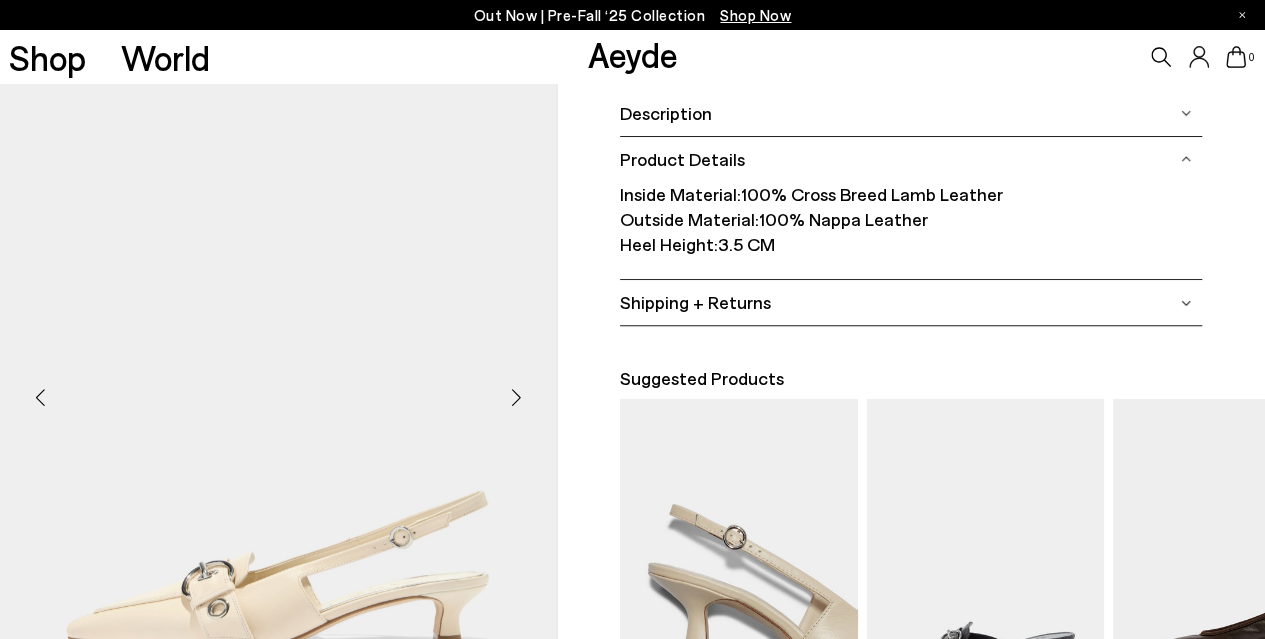 scroll, scrollTop: 200, scrollLeft: 0, axis: vertical 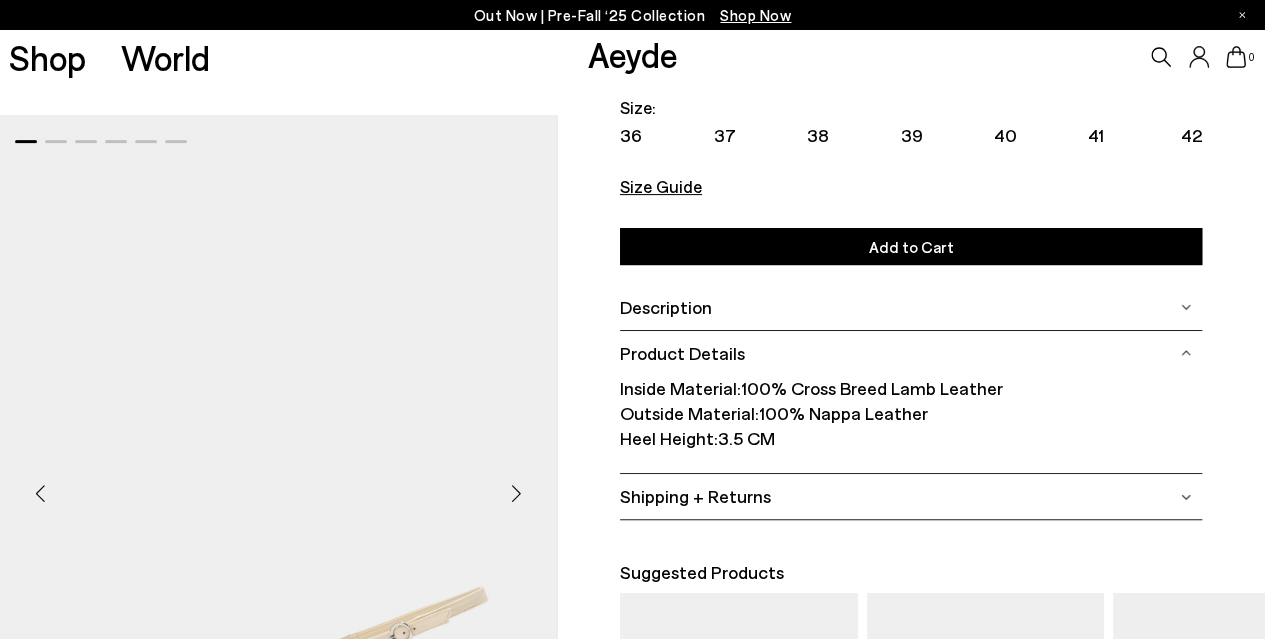 click on "Description" at bounding box center [666, 307] 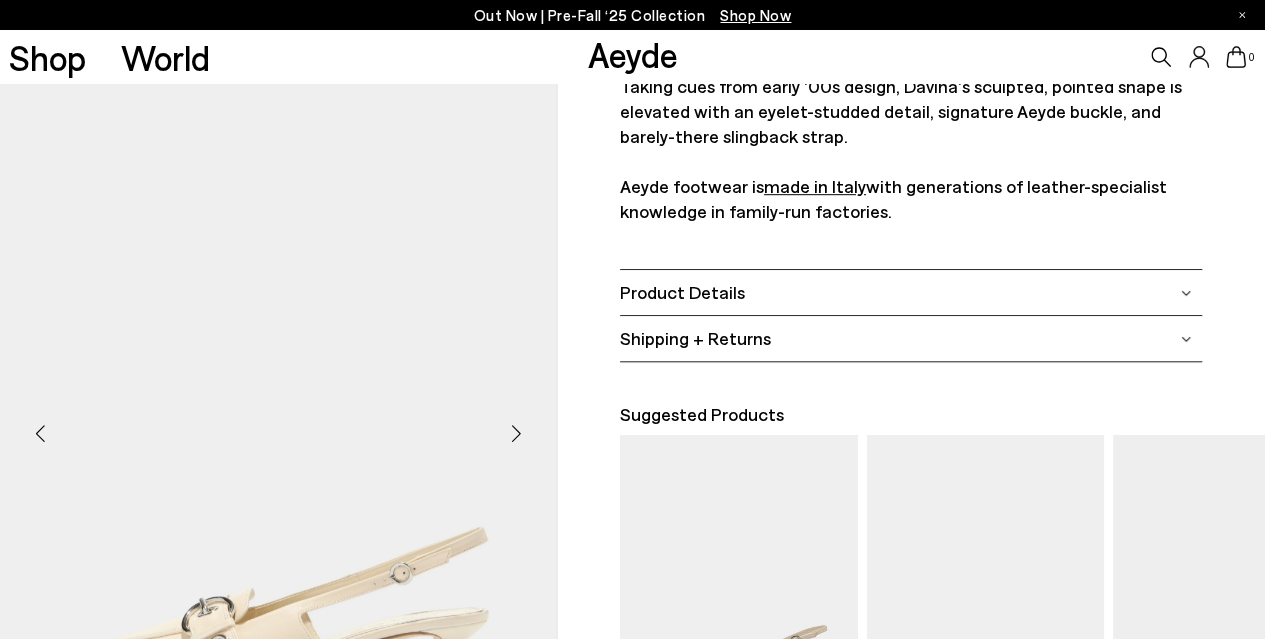 scroll, scrollTop: 600, scrollLeft: 0, axis: vertical 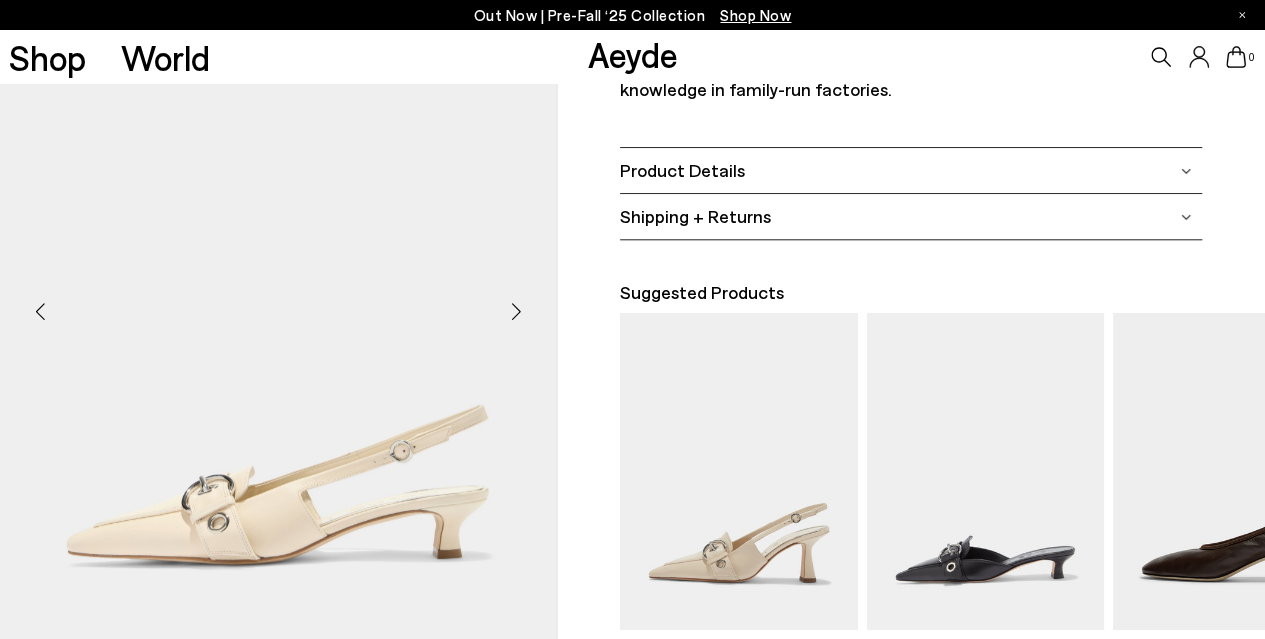click at bounding box center [517, 312] 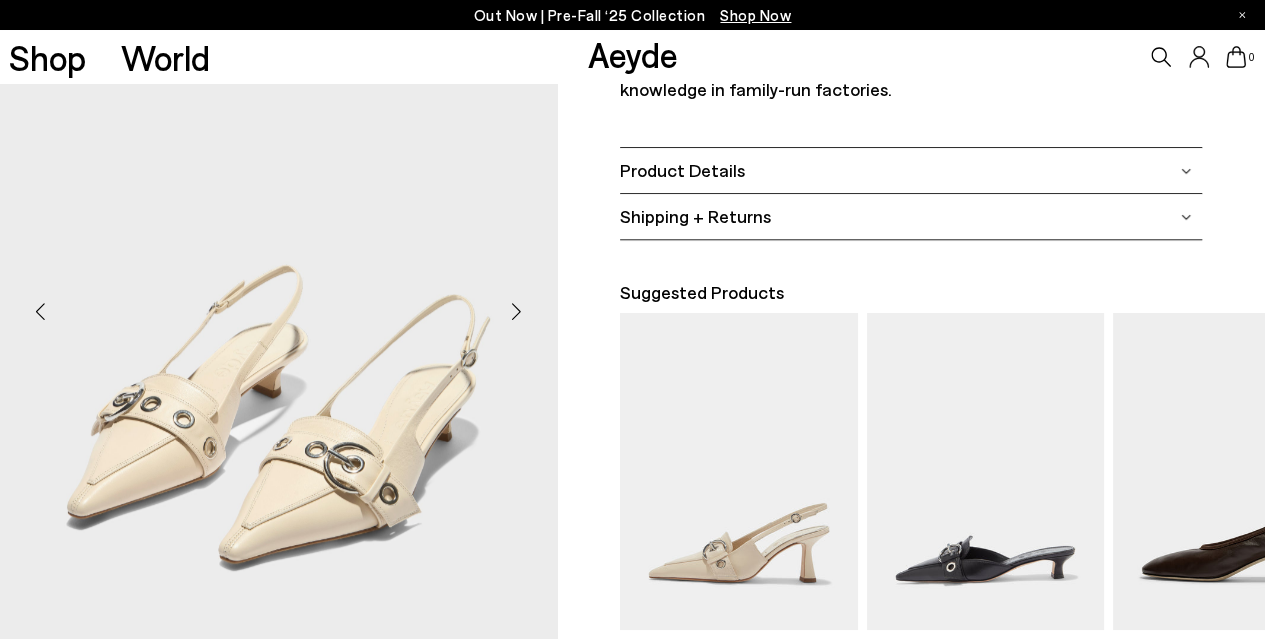 click at bounding box center [517, 312] 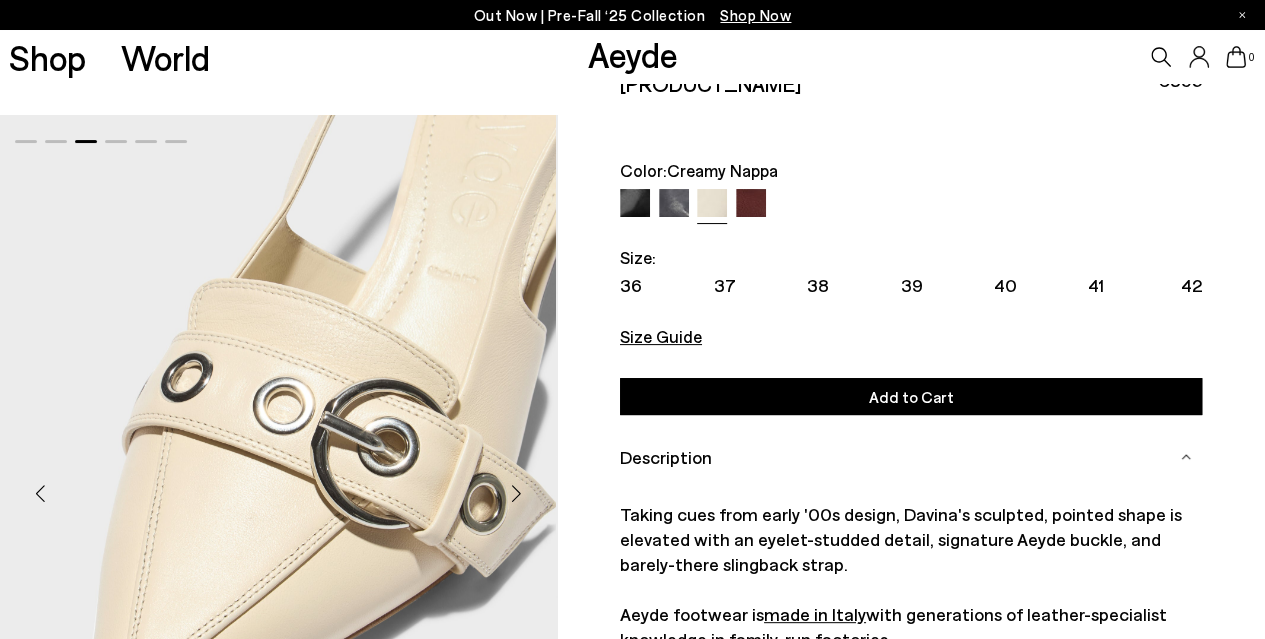scroll, scrollTop: 0, scrollLeft: 0, axis: both 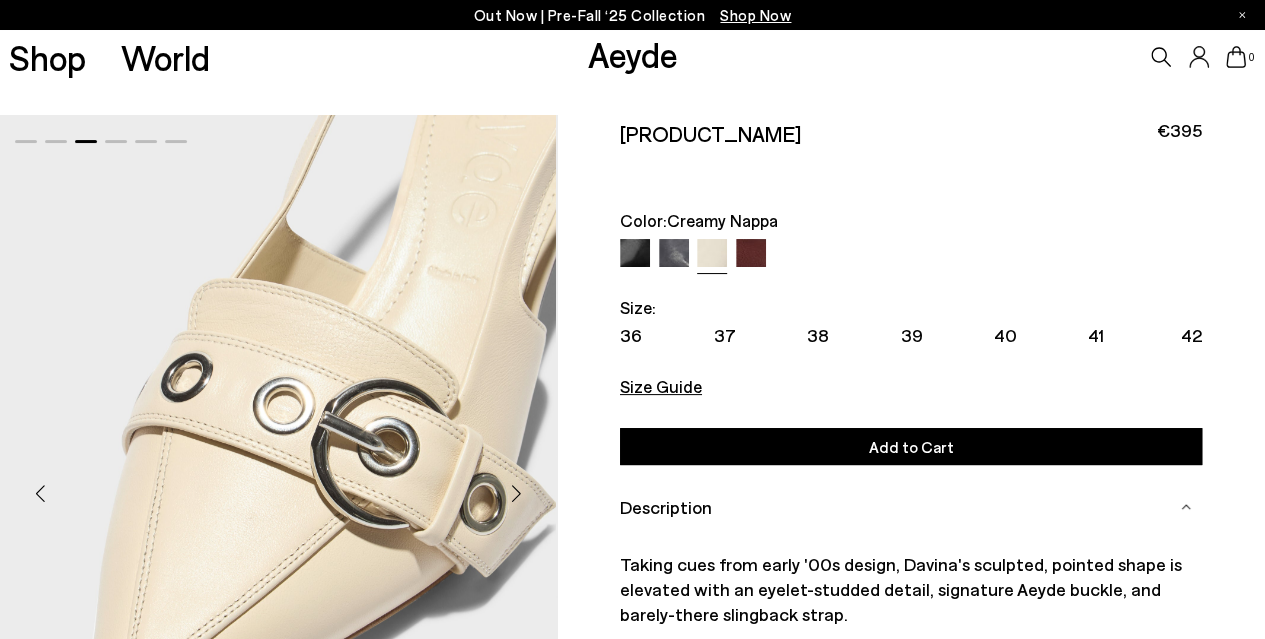 click at bounding box center [278, 485] 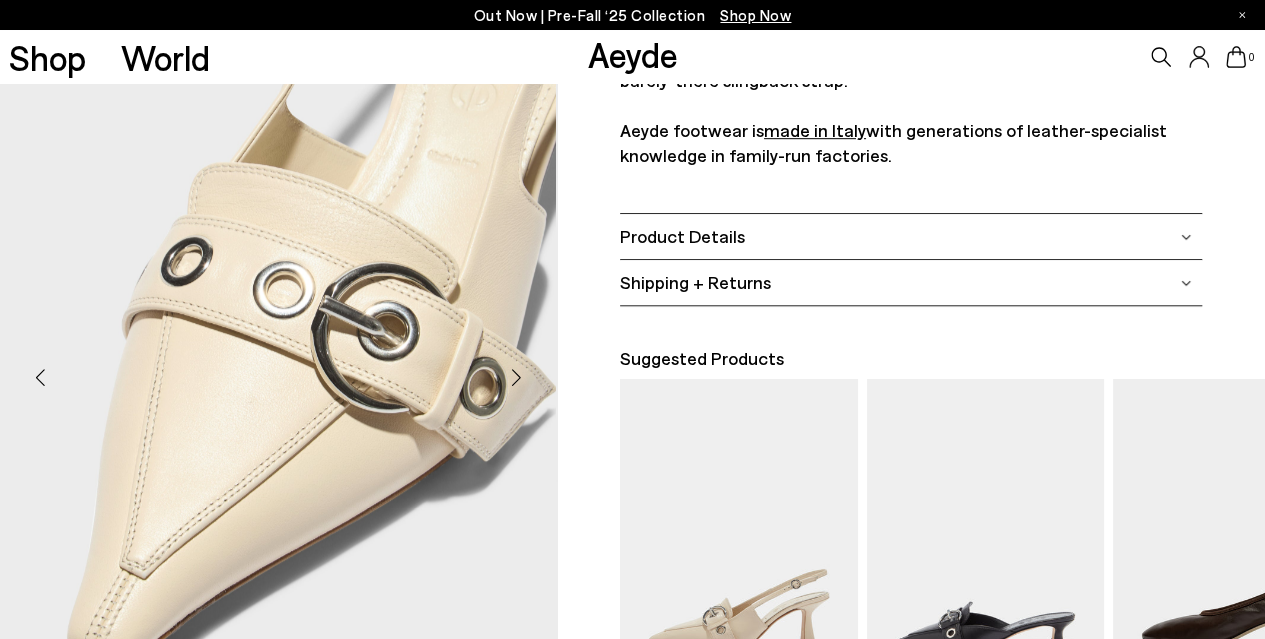 scroll, scrollTop: 500, scrollLeft: 0, axis: vertical 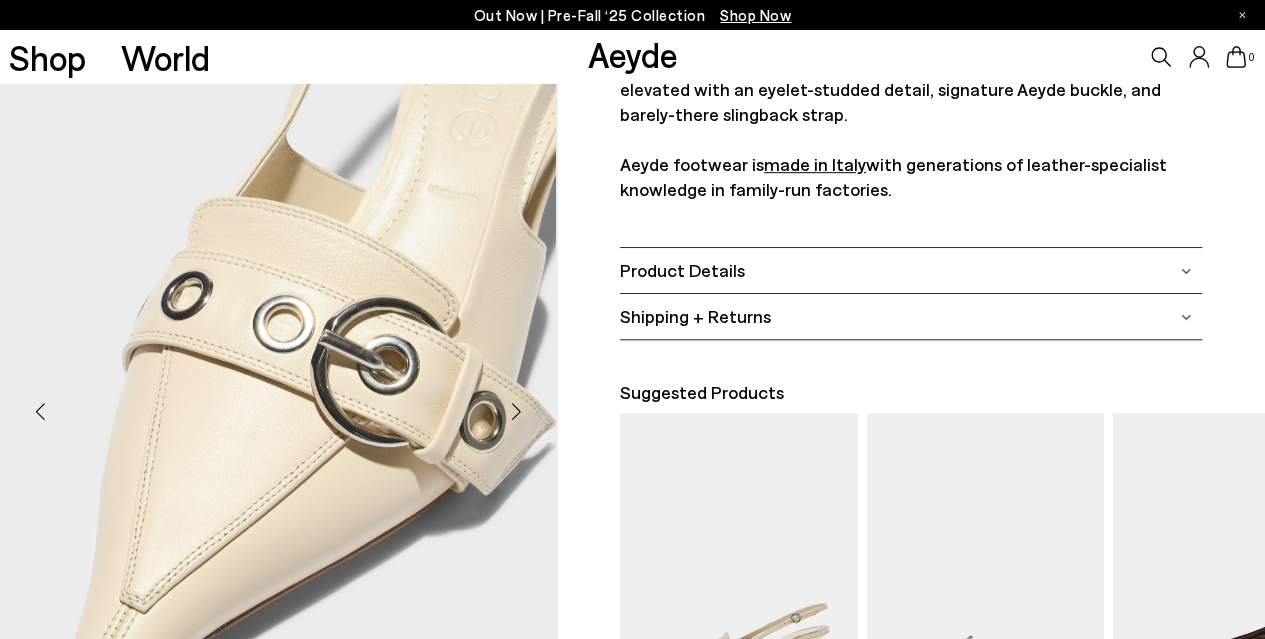 click at bounding box center [517, 412] 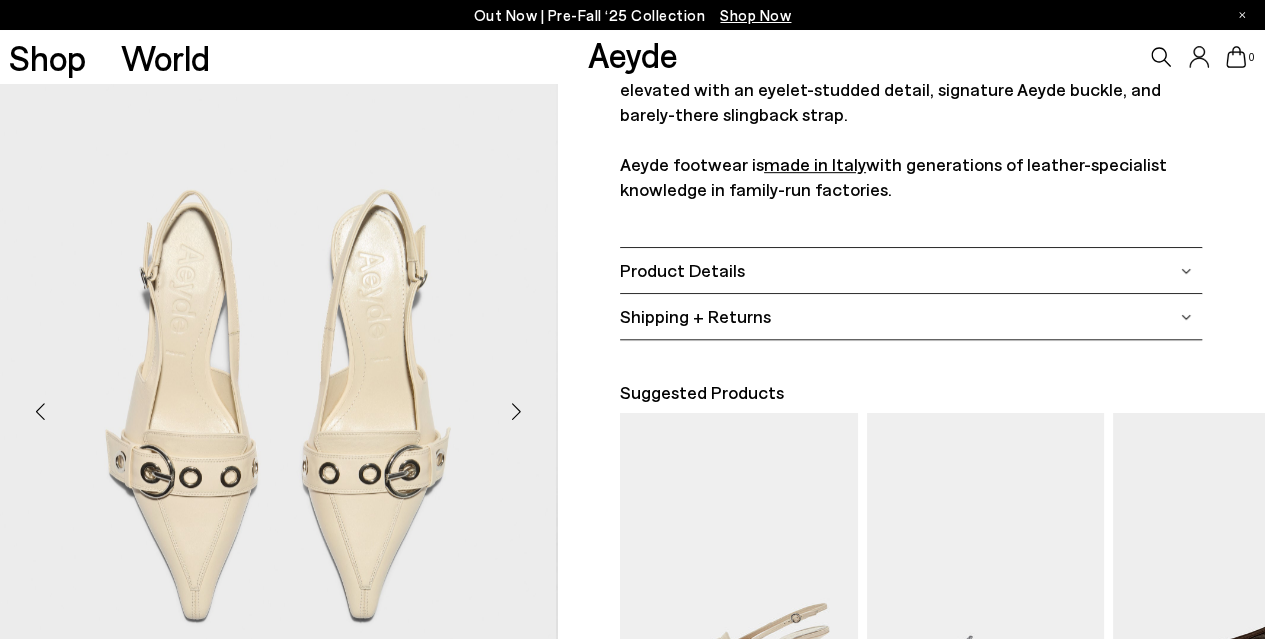click at bounding box center (517, 412) 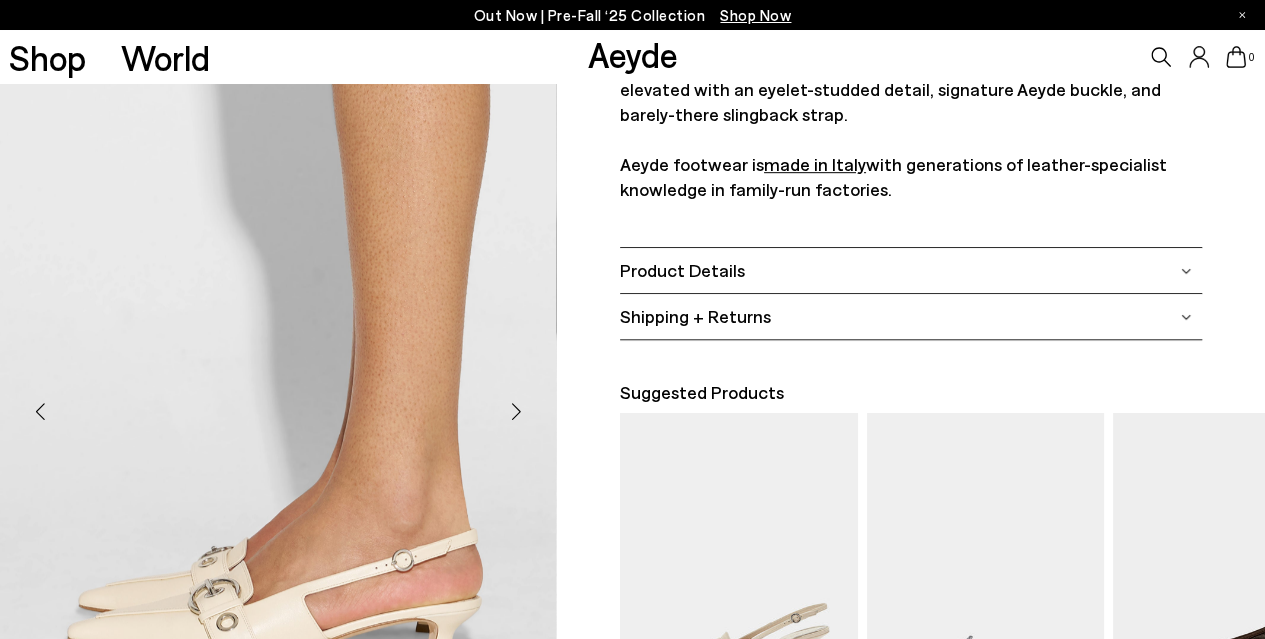 click at bounding box center [517, 412] 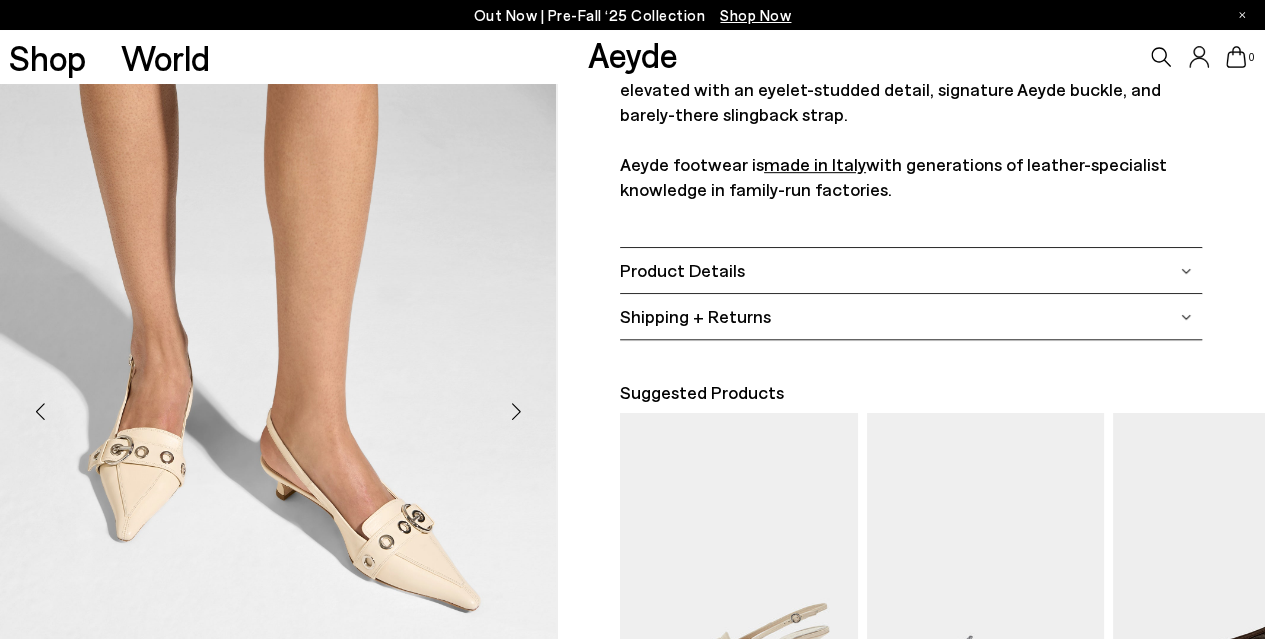 click at bounding box center [517, 412] 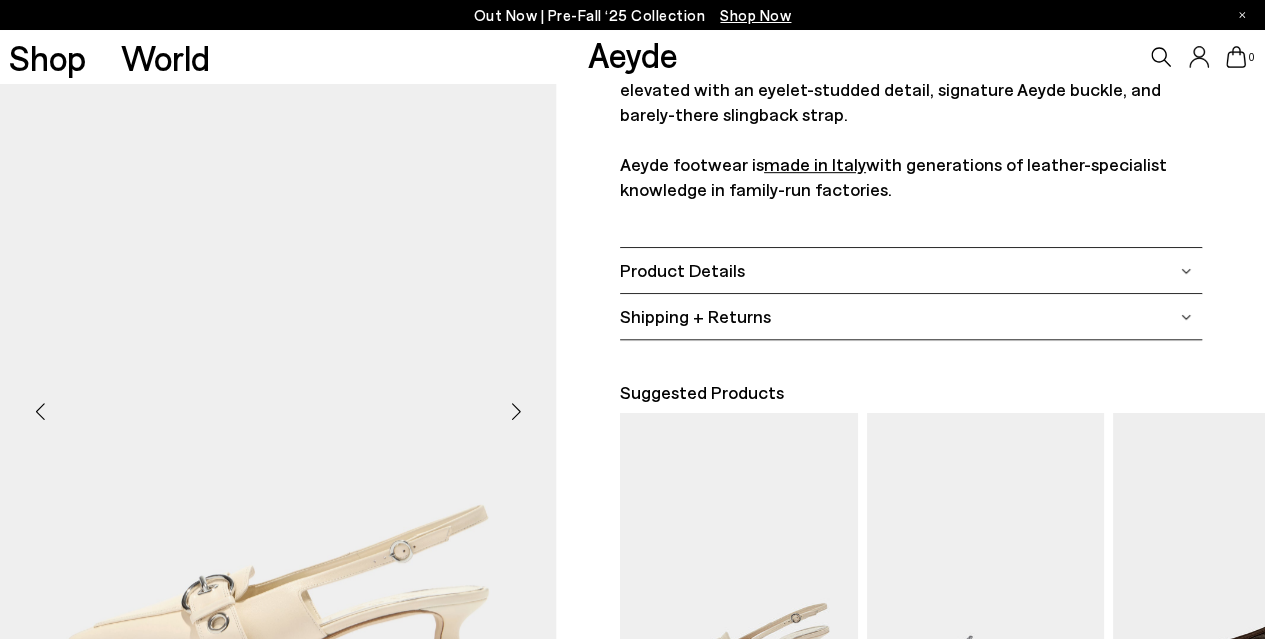 click on "Product Details" at bounding box center (682, 270) 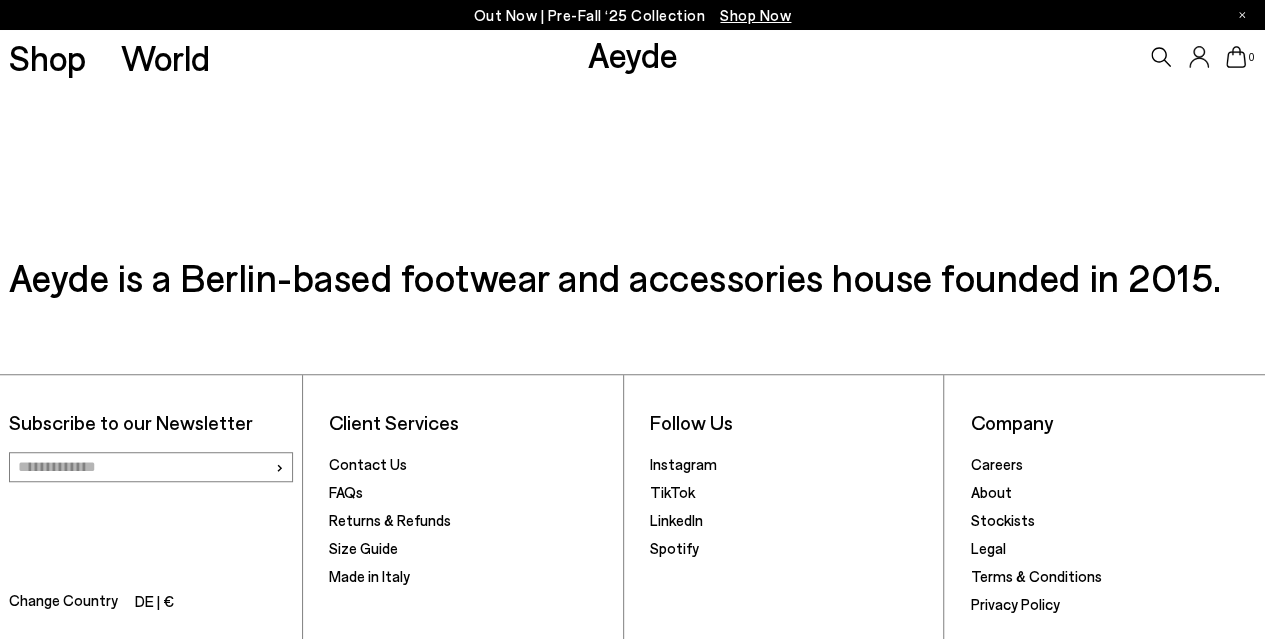 scroll, scrollTop: 568, scrollLeft: 0, axis: vertical 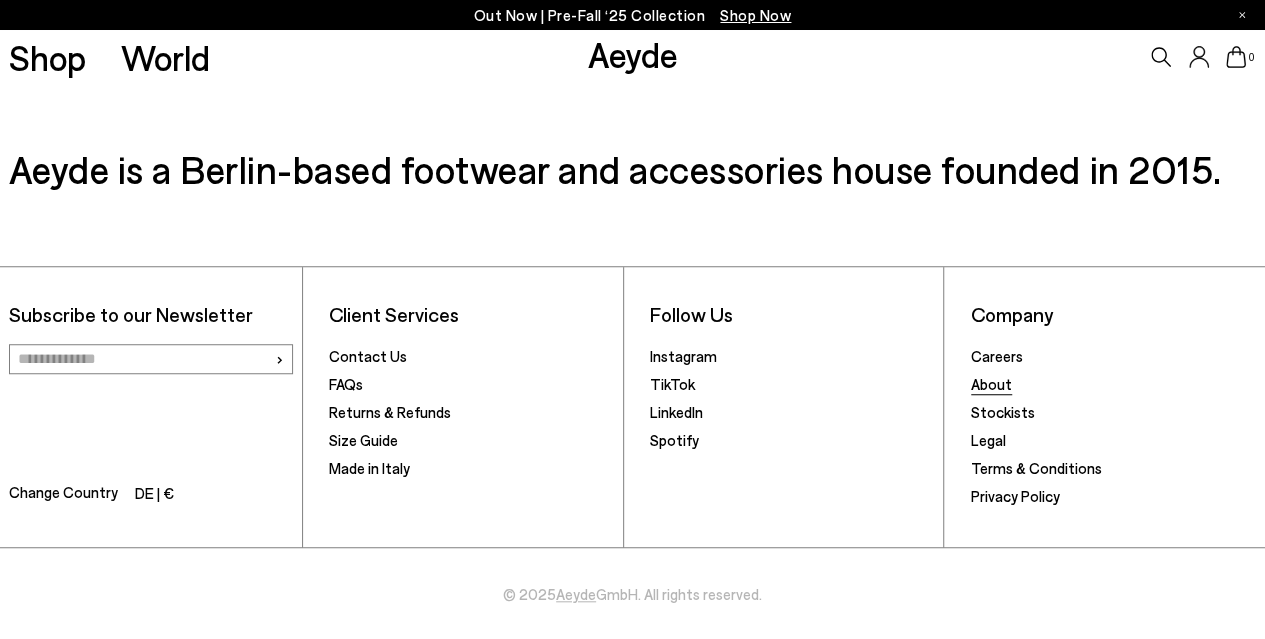 click on "About" at bounding box center (991, 384) 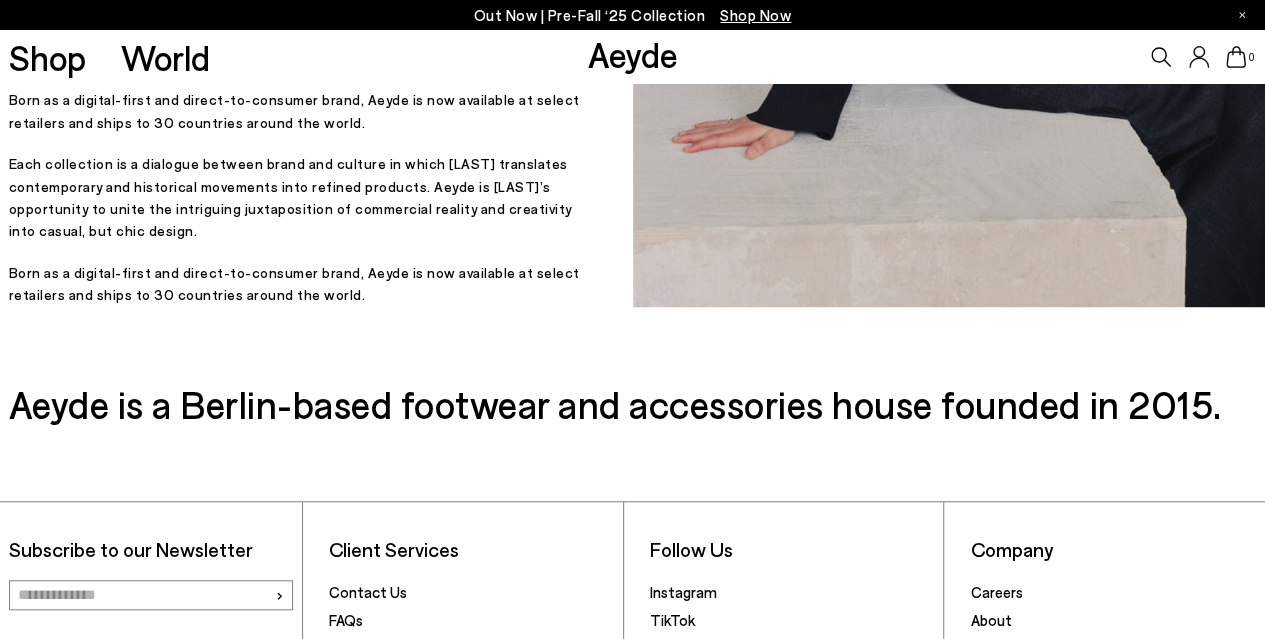 scroll, scrollTop: 300, scrollLeft: 0, axis: vertical 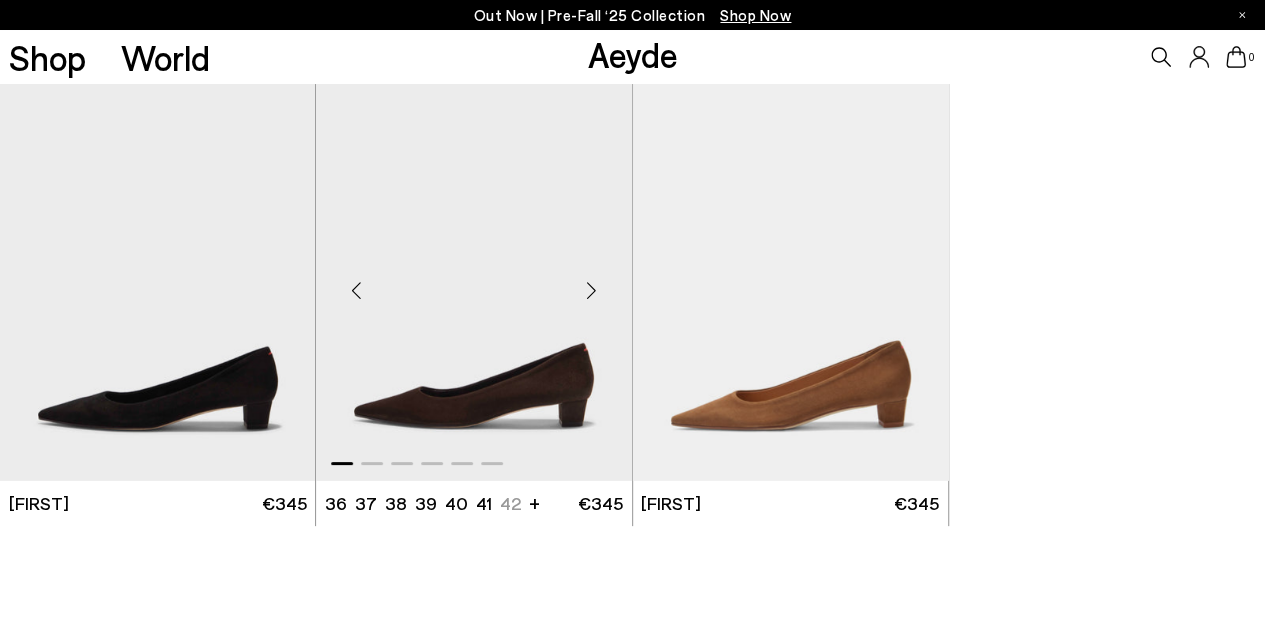 click at bounding box center [474, 282] 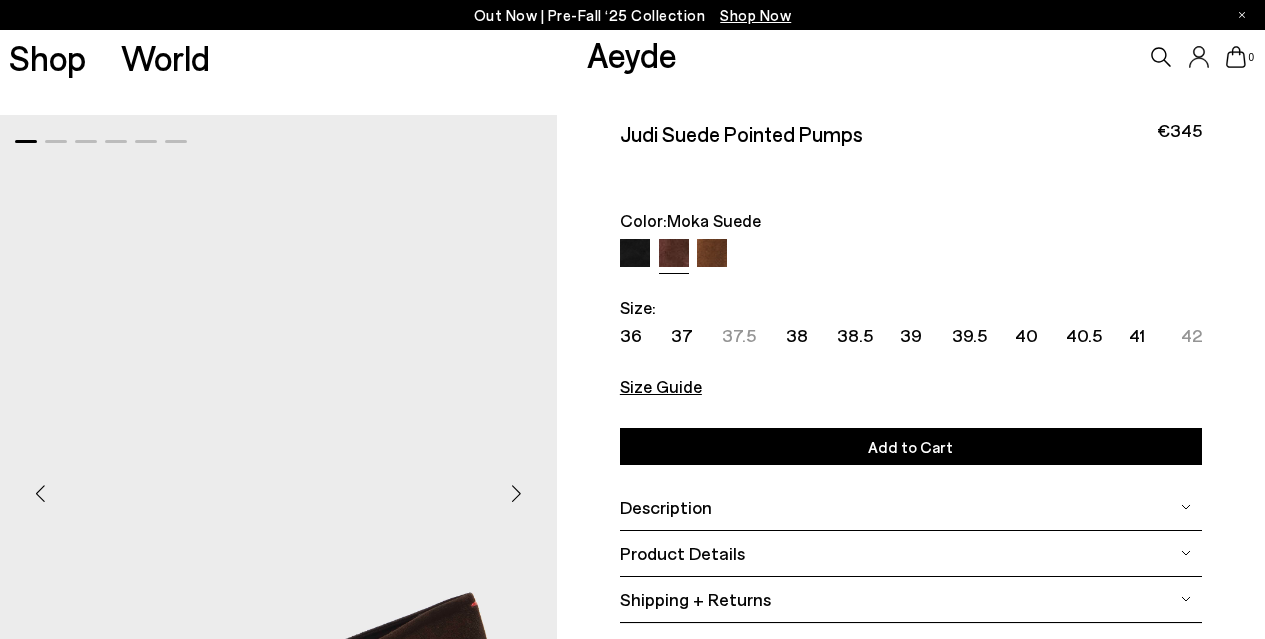 scroll, scrollTop: 0, scrollLeft: 0, axis: both 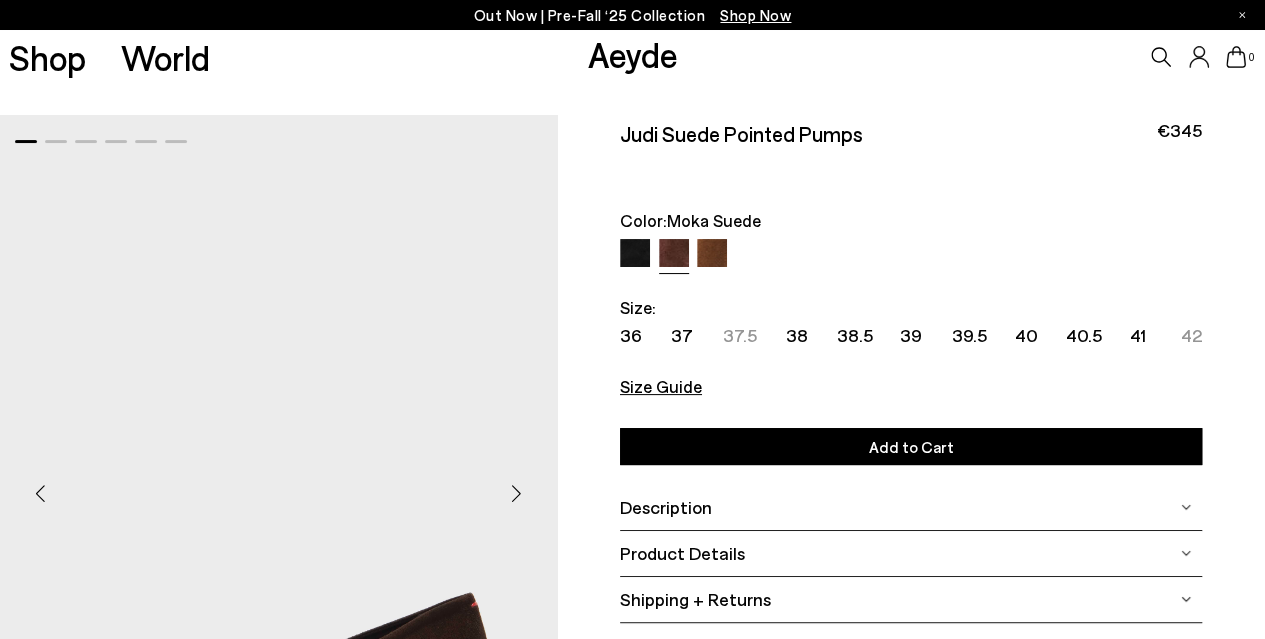 click on "Description" at bounding box center [666, 507] 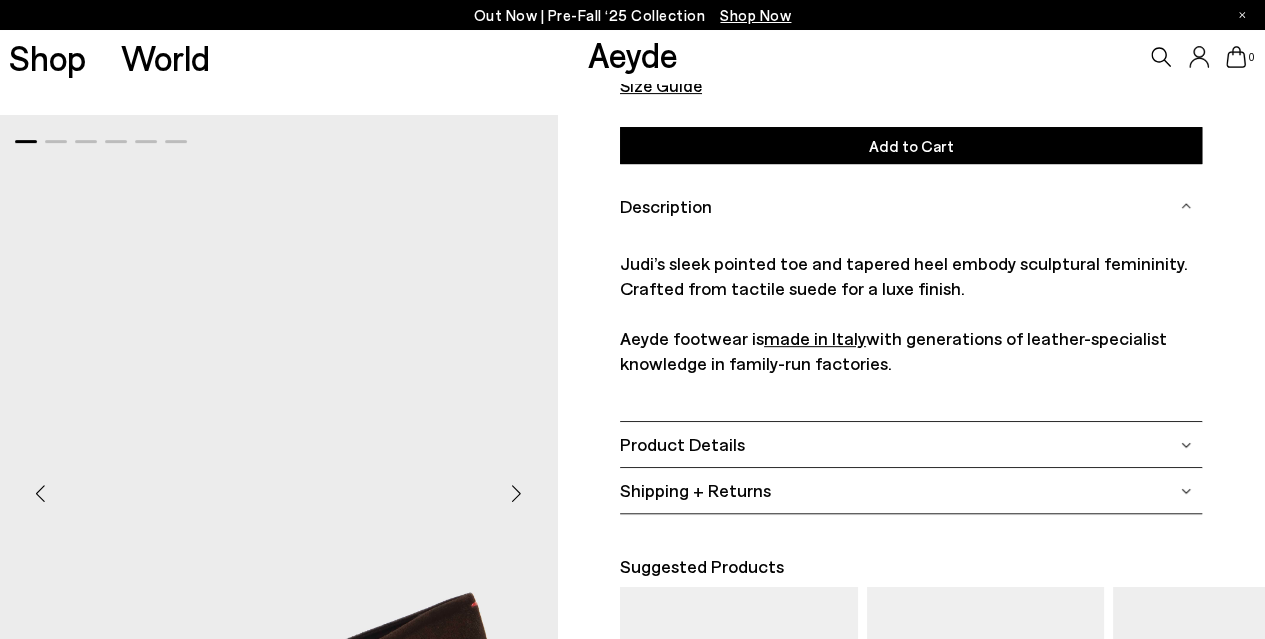 scroll, scrollTop: 303, scrollLeft: 0, axis: vertical 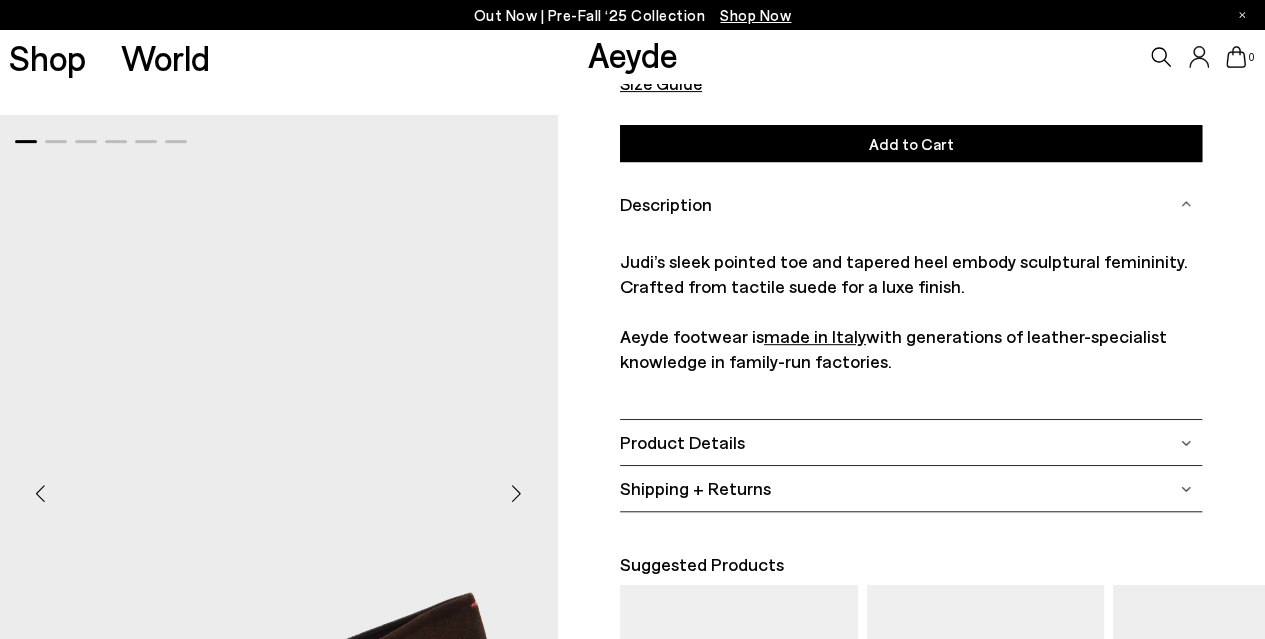 click at bounding box center [517, 494] 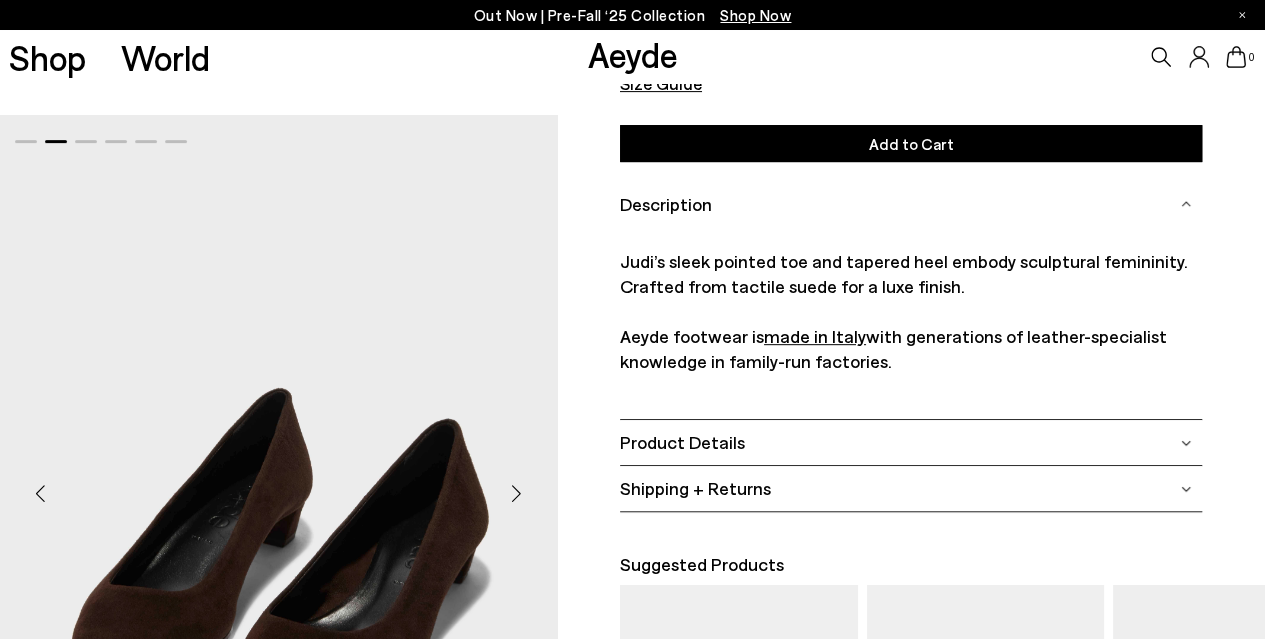 click at bounding box center [517, 494] 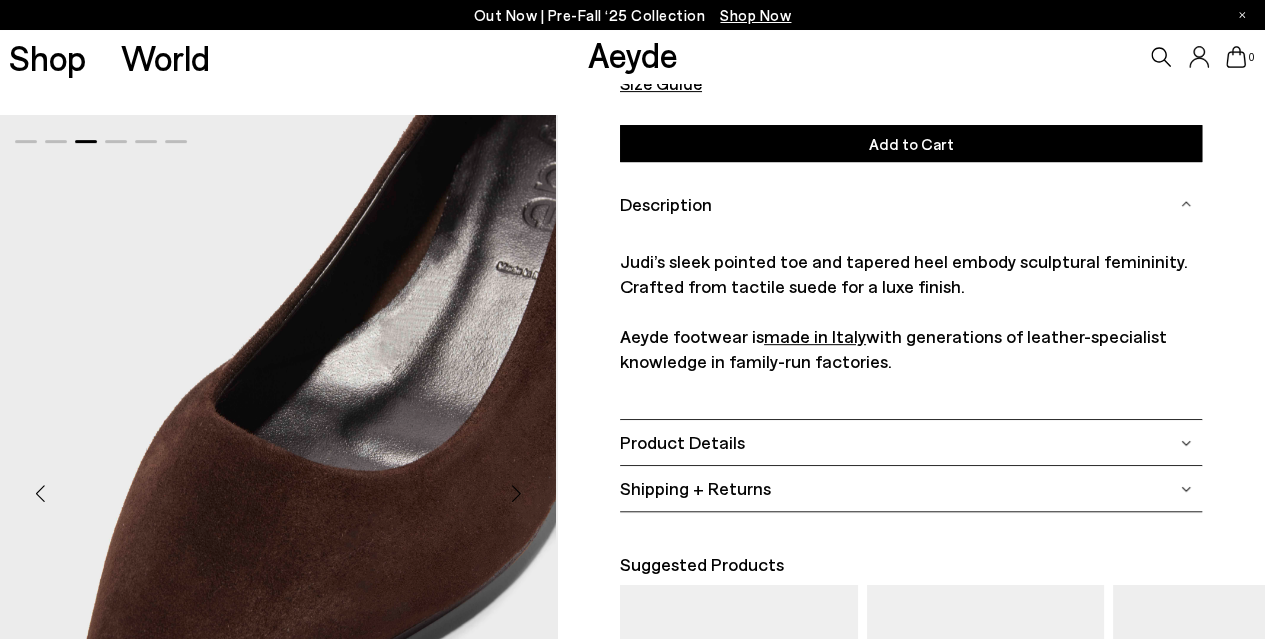 click at bounding box center (517, 494) 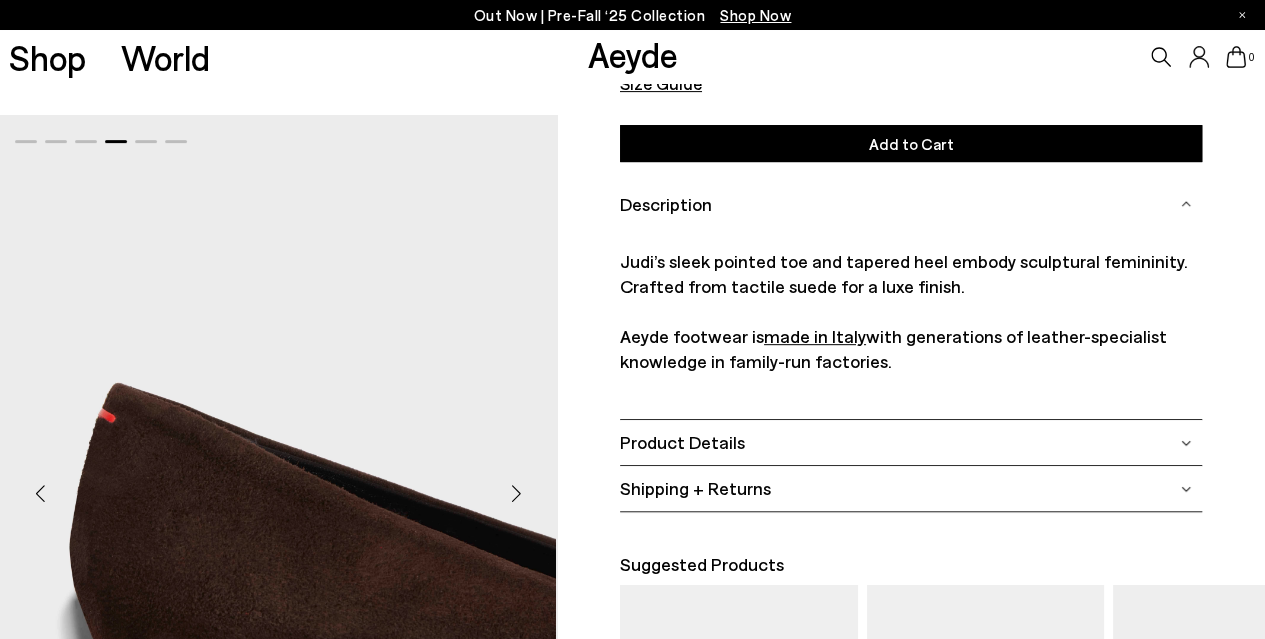 click at bounding box center [517, 494] 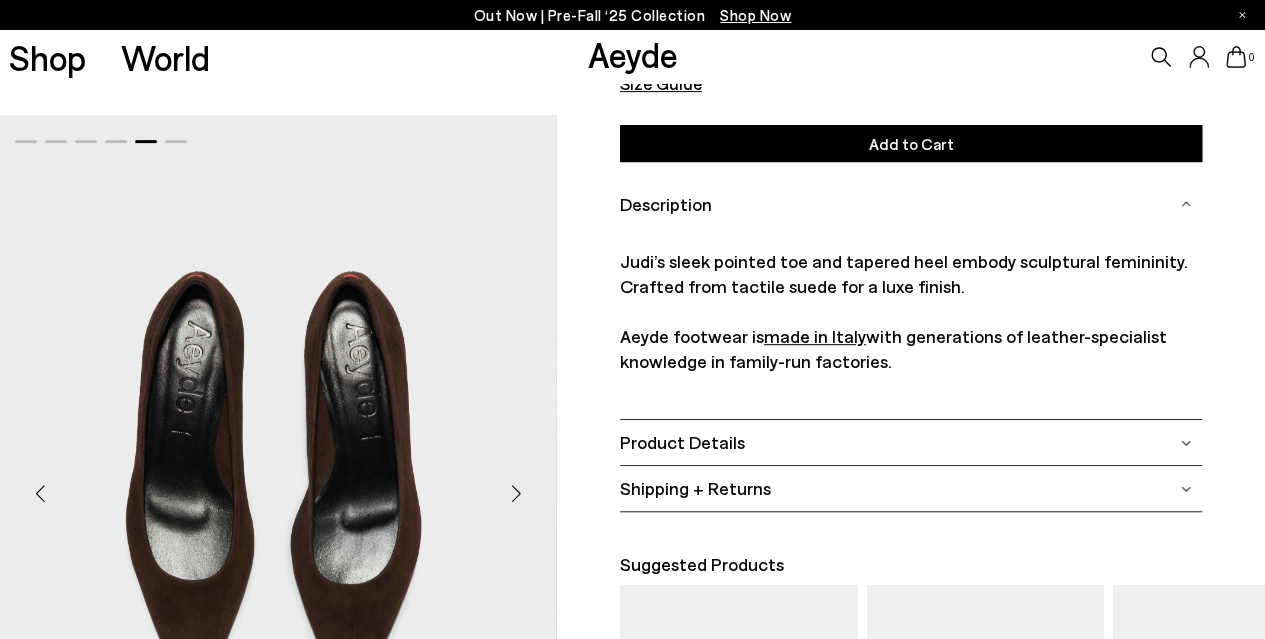 click at bounding box center [517, 494] 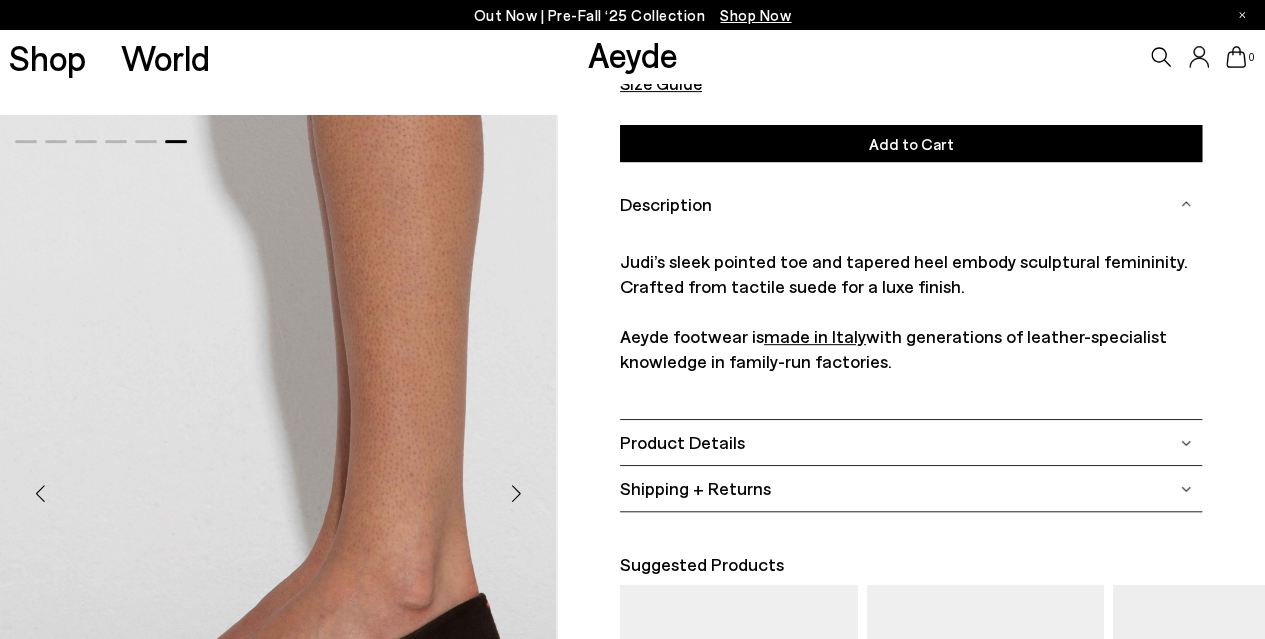 click at bounding box center [517, 494] 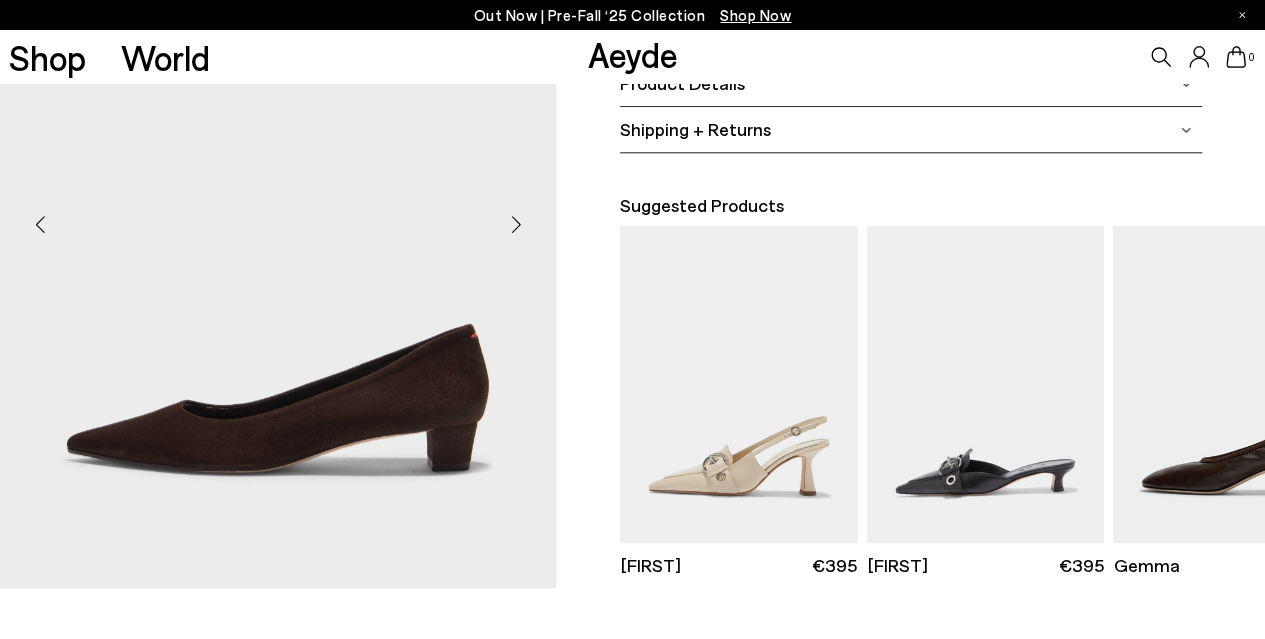 scroll, scrollTop: 703, scrollLeft: 0, axis: vertical 